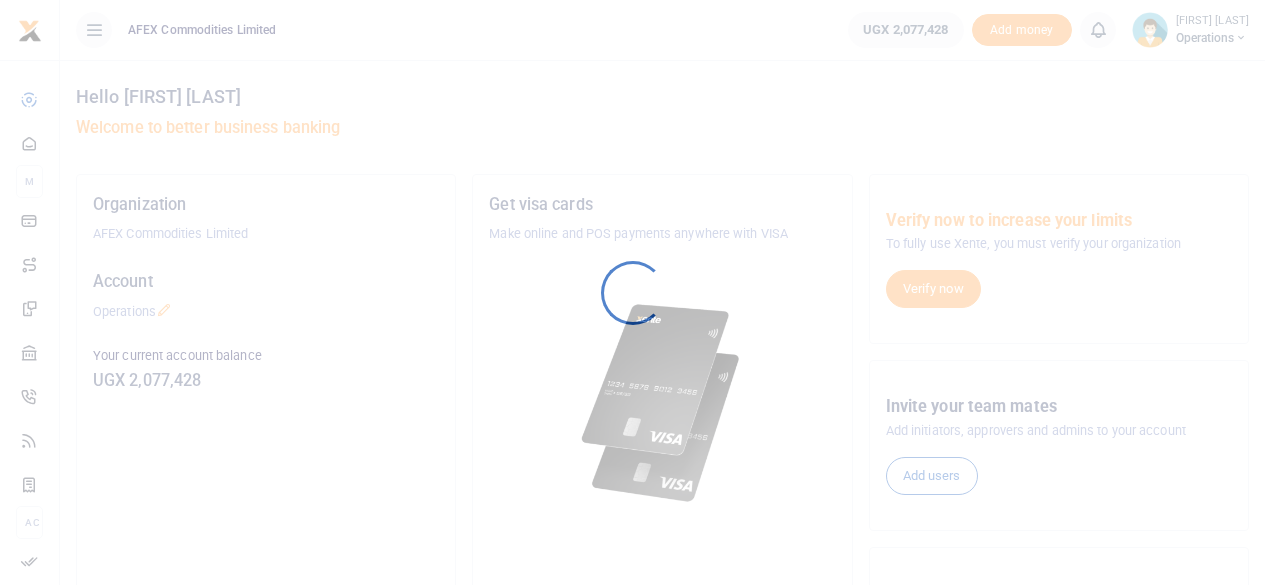scroll, scrollTop: 0, scrollLeft: 0, axis: both 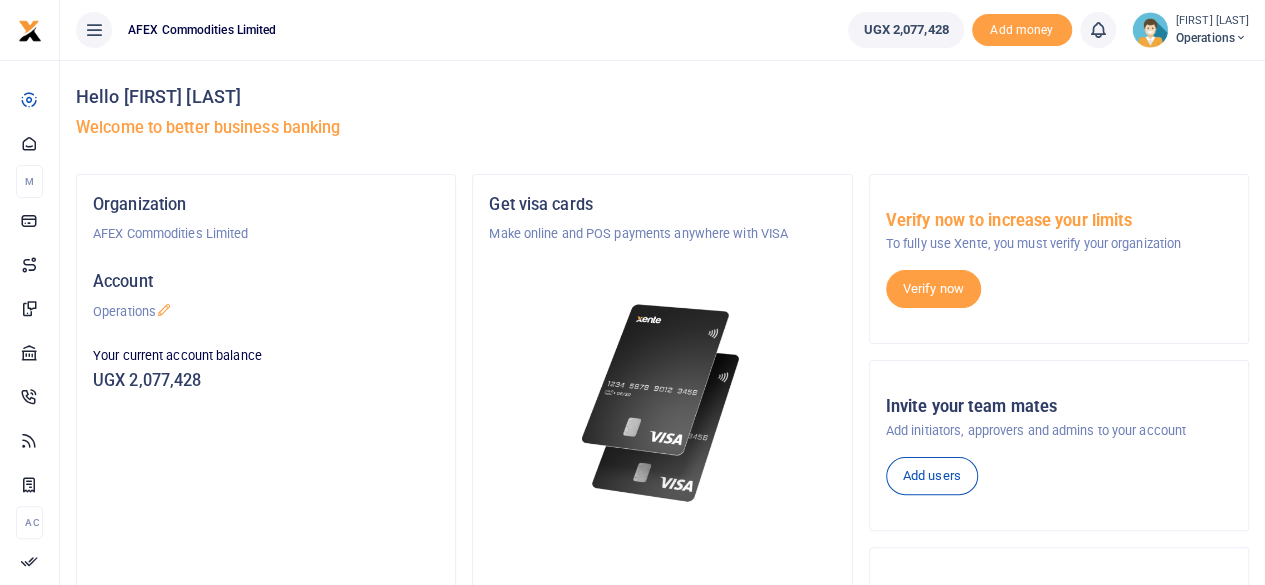click at bounding box center [662, 403] 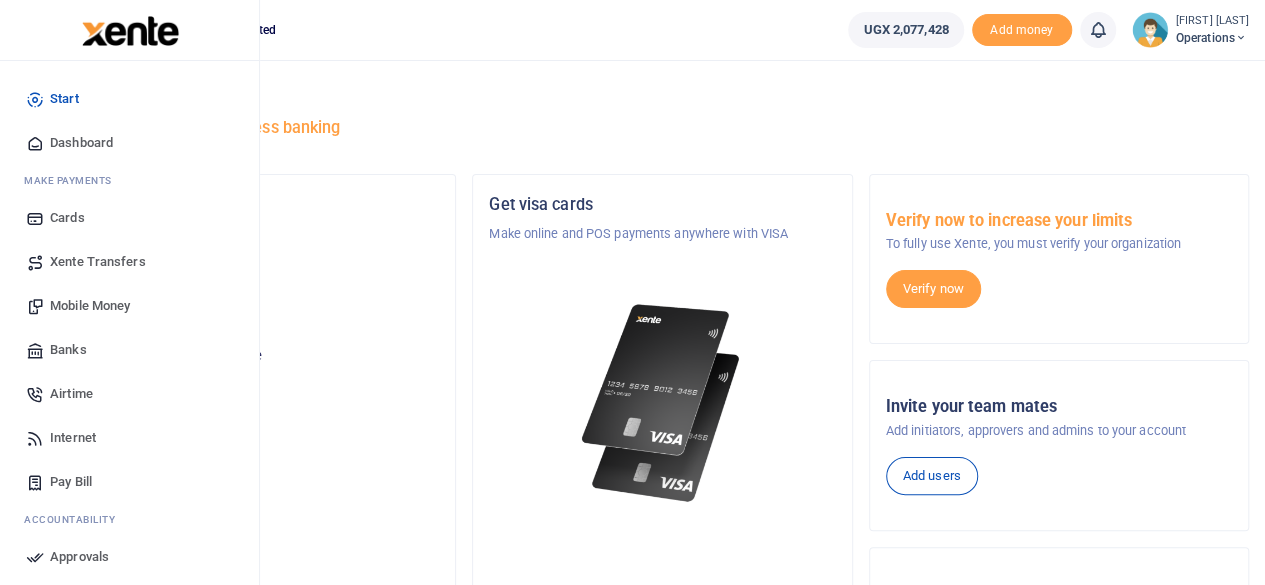 click on "Mobile Money" at bounding box center (90, 306) 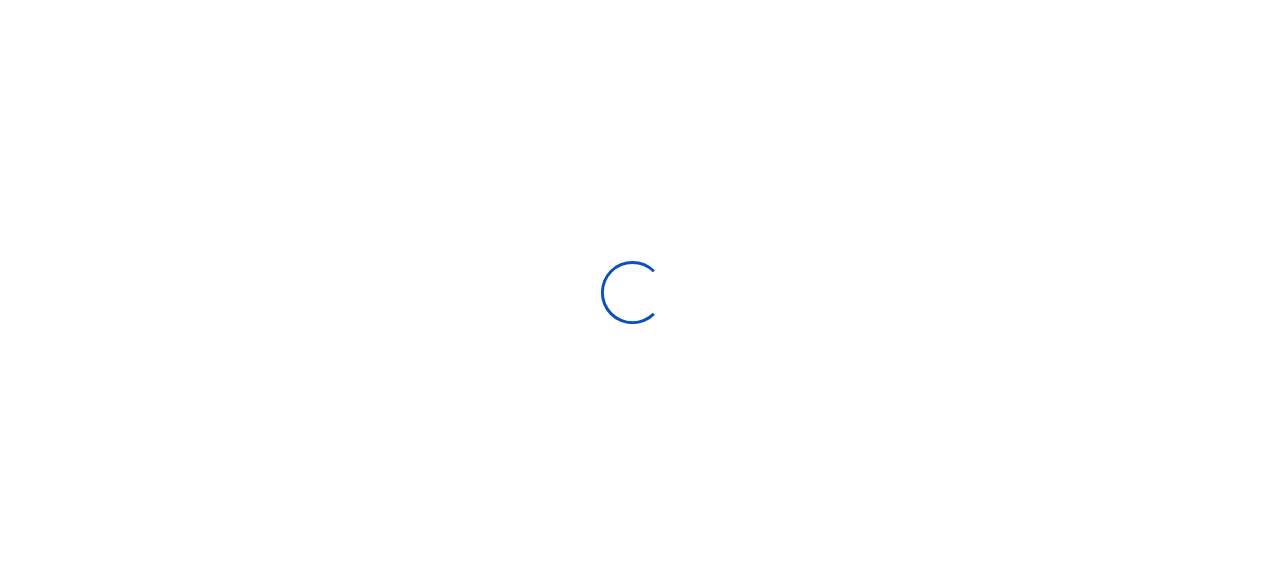 scroll, scrollTop: 0, scrollLeft: 0, axis: both 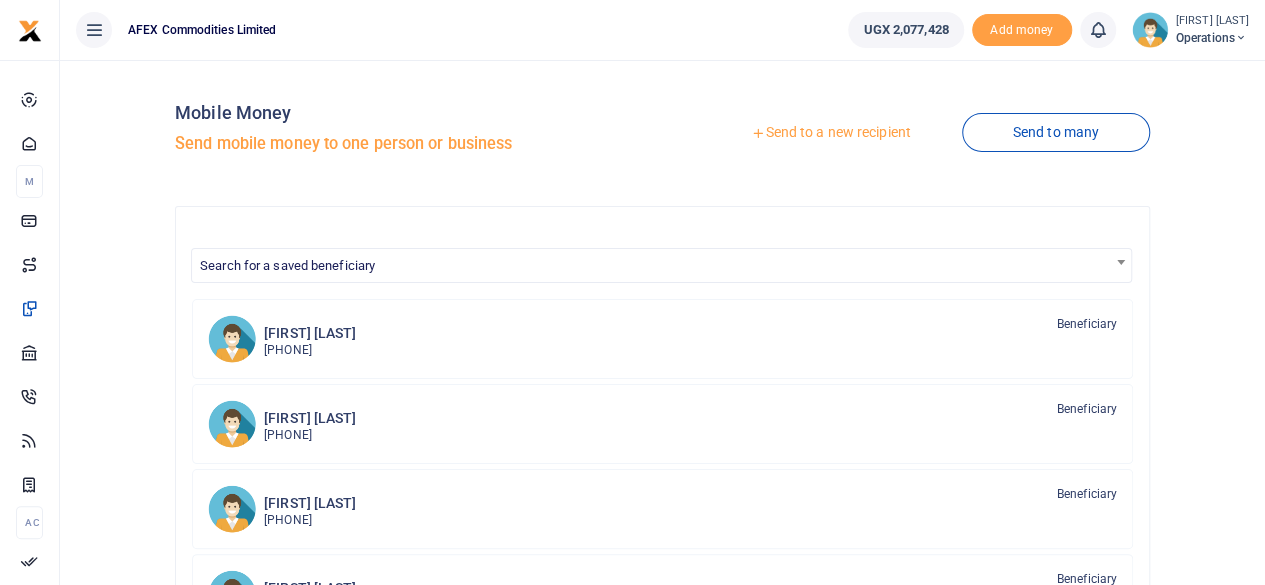 click on "Send to a new recipient" at bounding box center (830, 133) 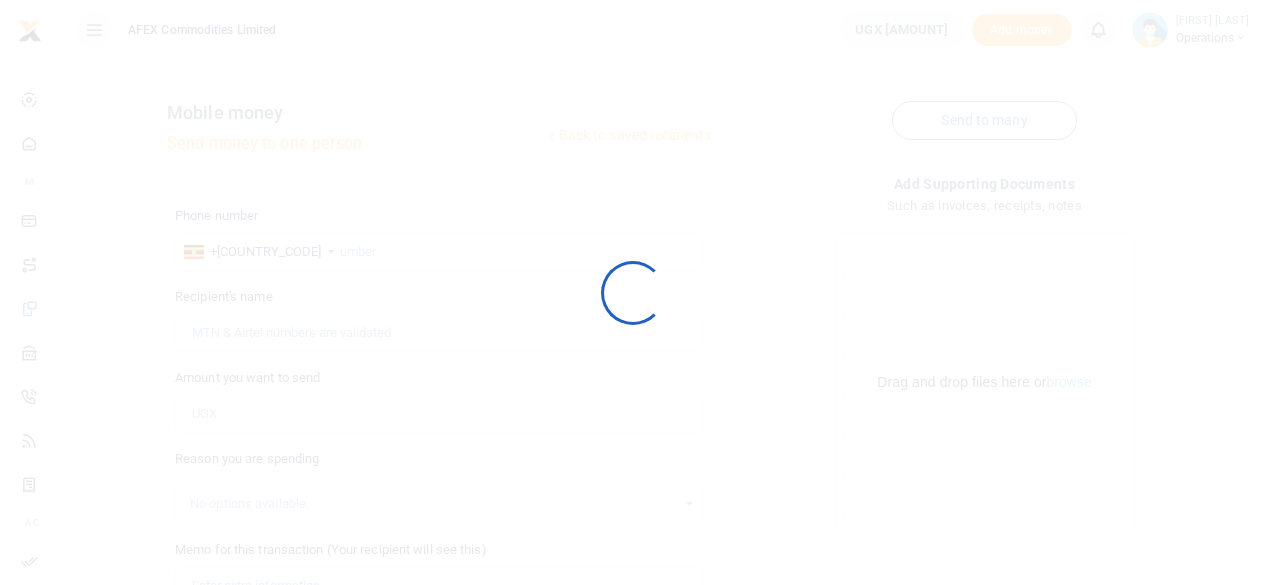 scroll, scrollTop: 0, scrollLeft: 0, axis: both 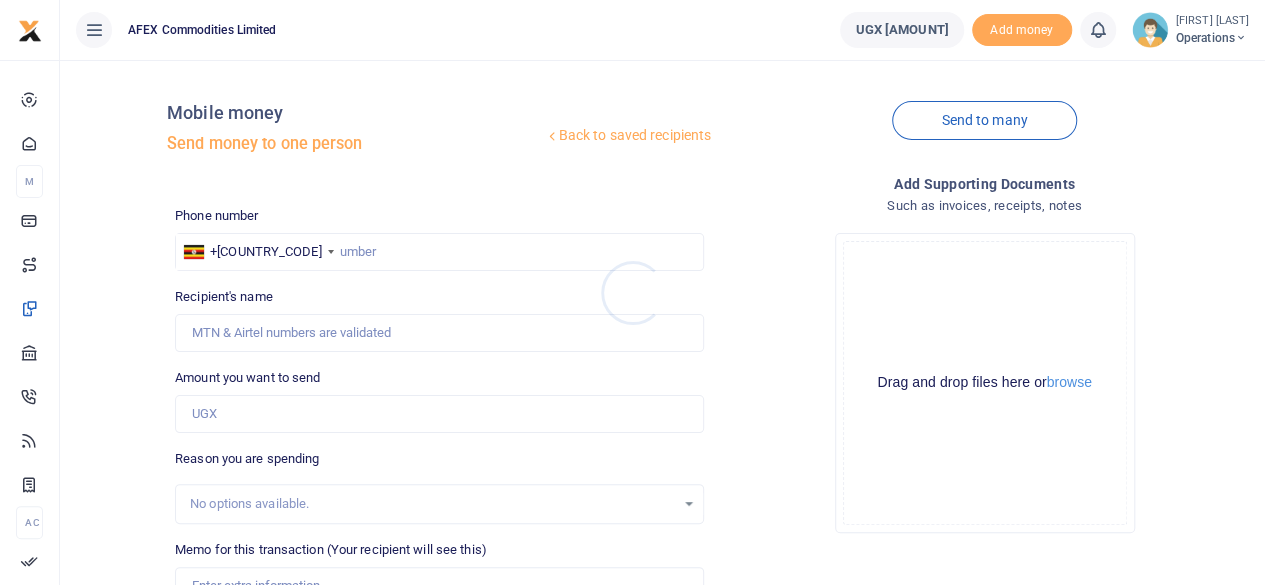 click at bounding box center [632, 292] 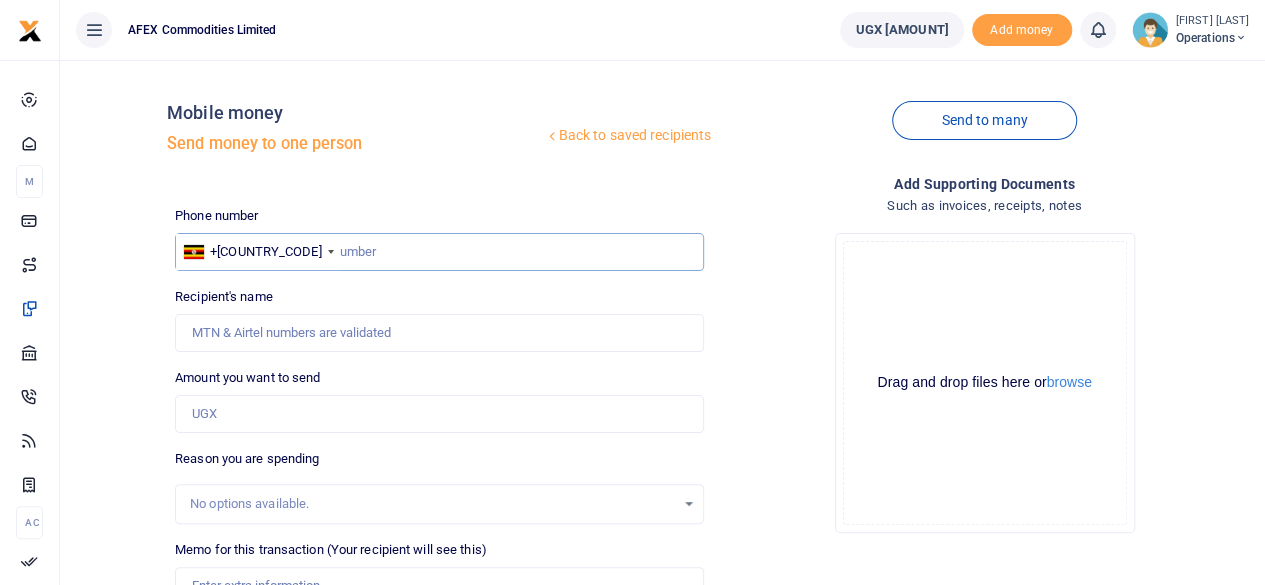 click at bounding box center [439, 252] 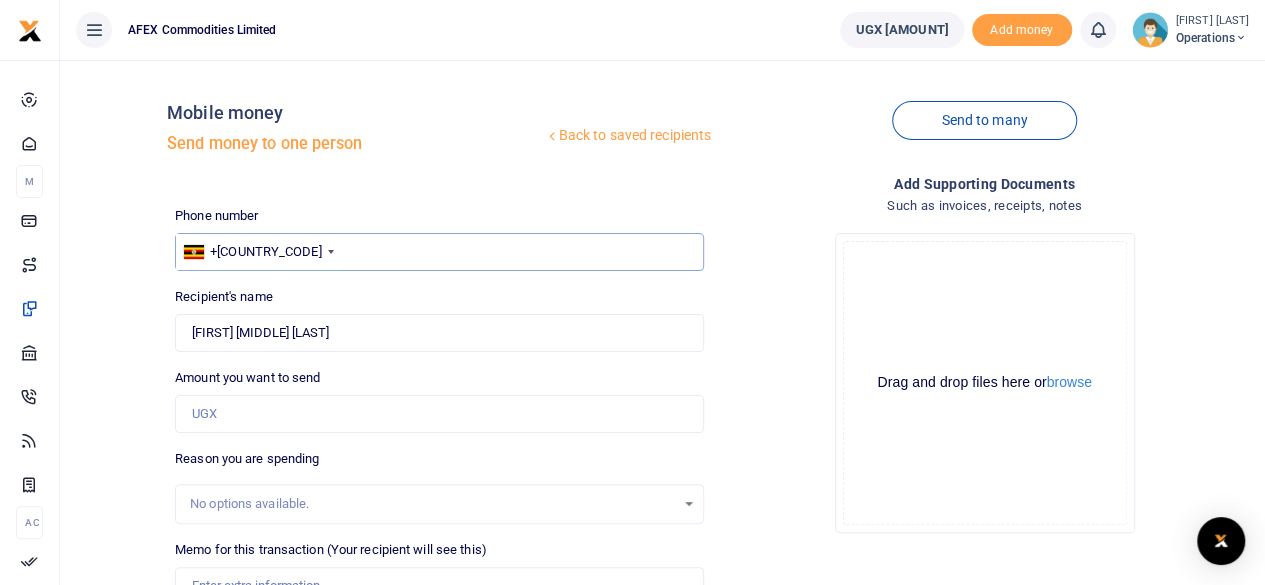 type on "774643333" 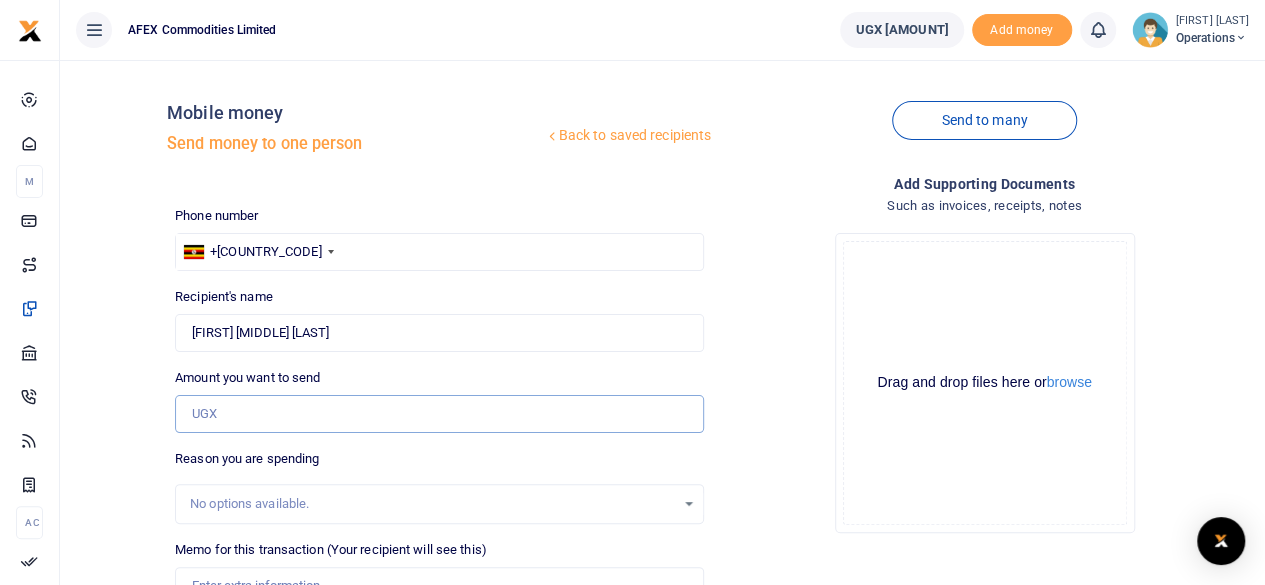 click on "Amount you want to send" at bounding box center (439, 414) 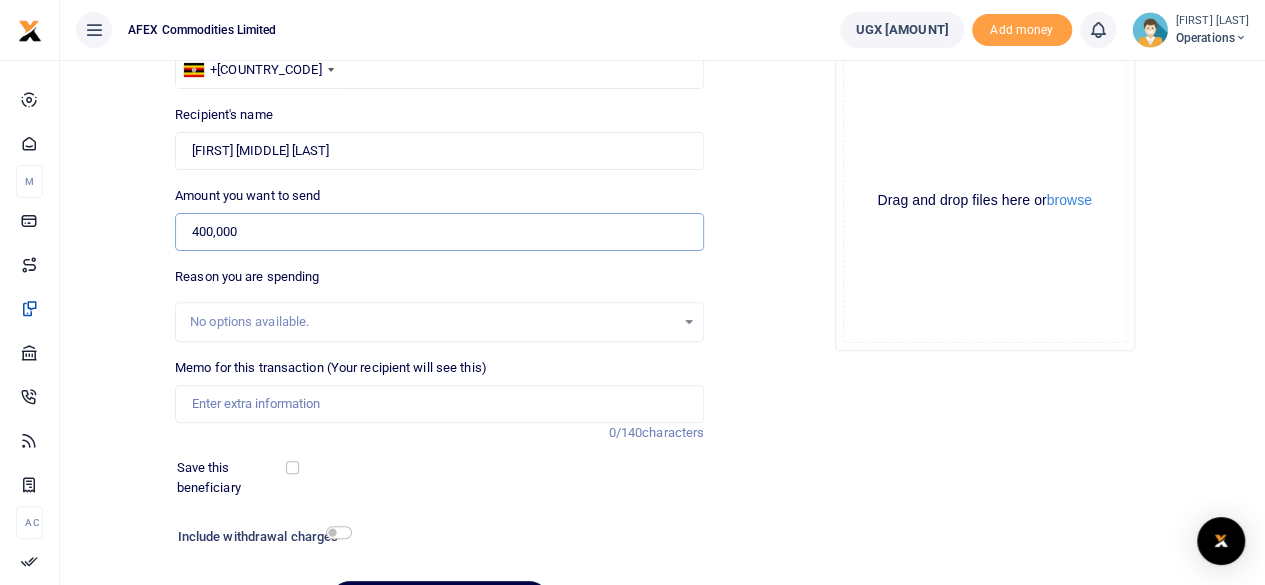 scroll, scrollTop: 183, scrollLeft: 0, axis: vertical 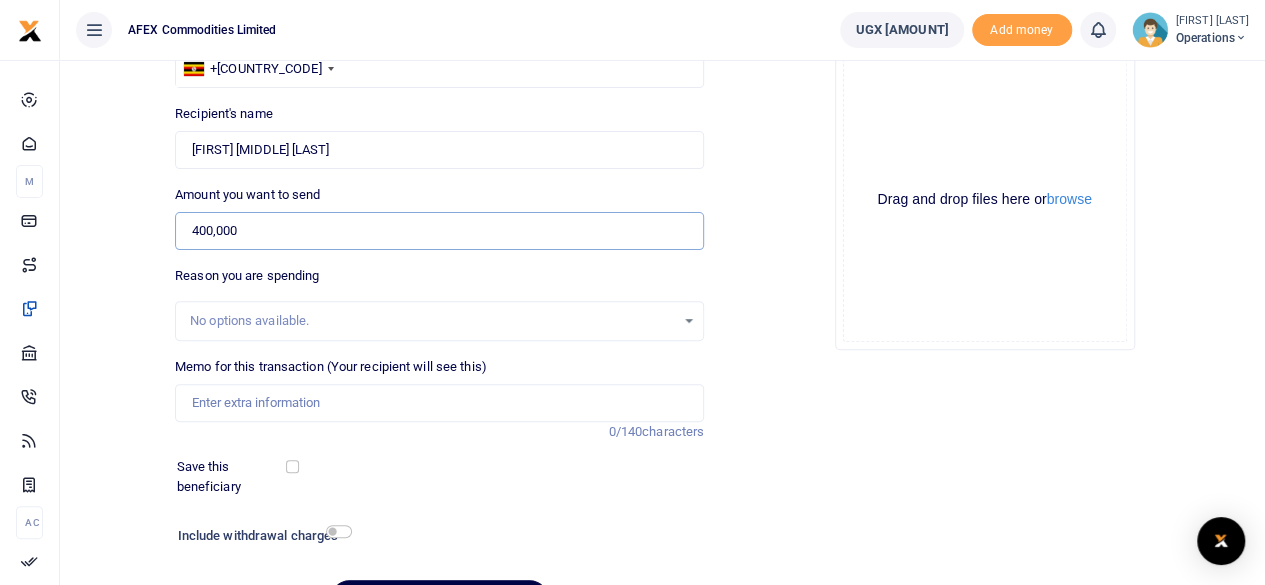 type on "400,000" 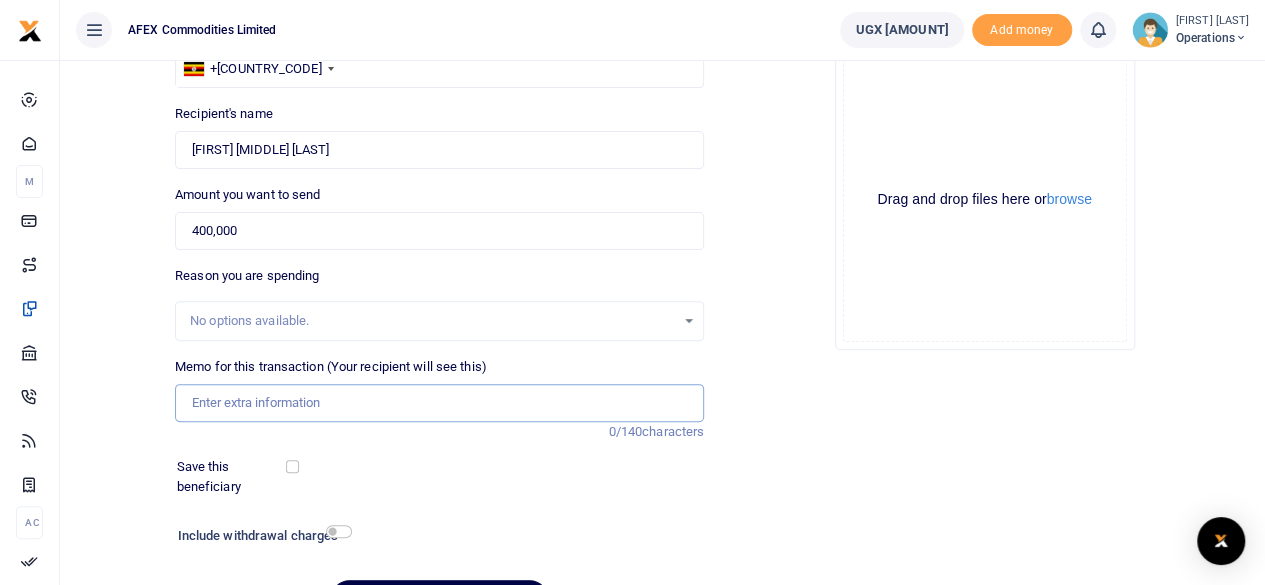 click on "Memo for this transaction (Your recipient will see this)" at bounding box center (439, 403) 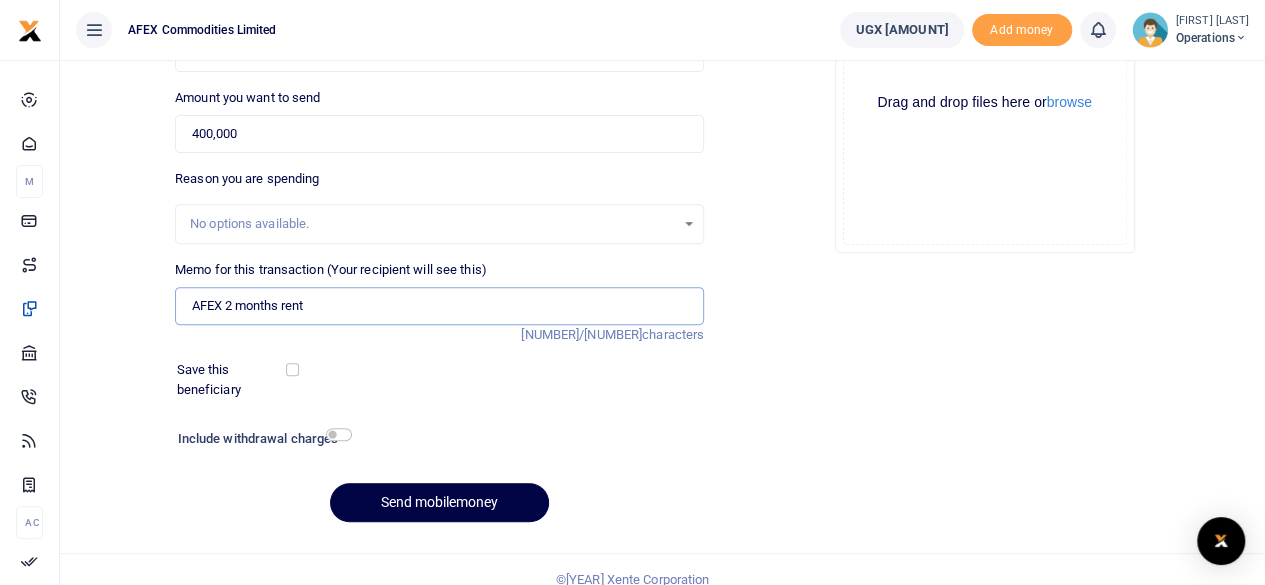 scroll, scrollTop: 284, scrollLeft: 0, axis: vertical 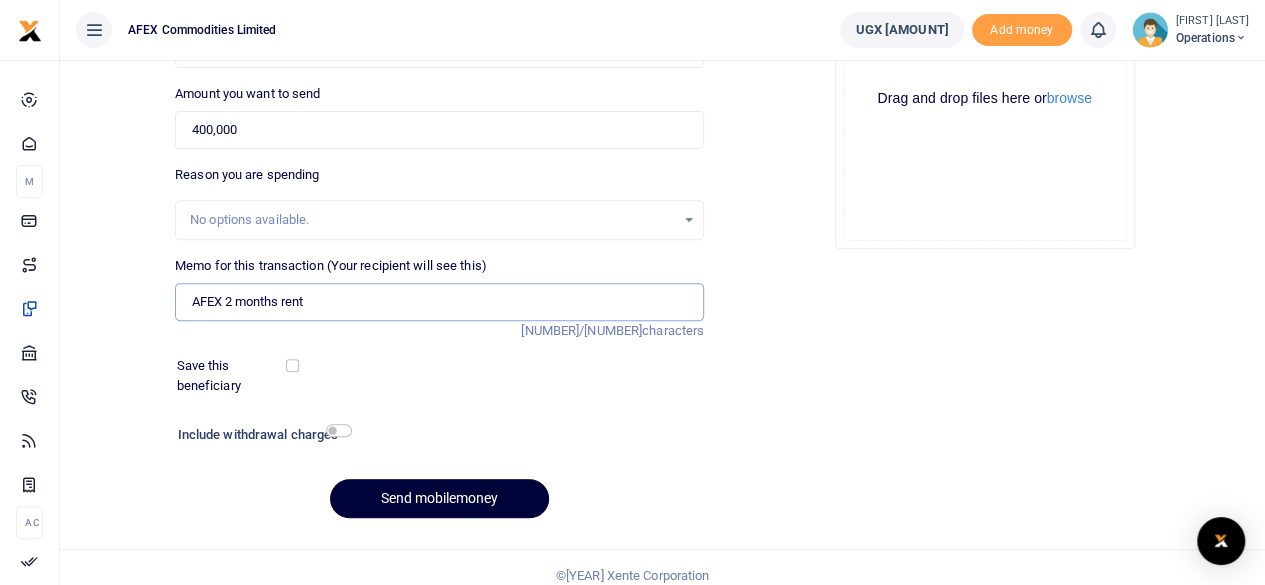 type on "AFEX 2 months rent" 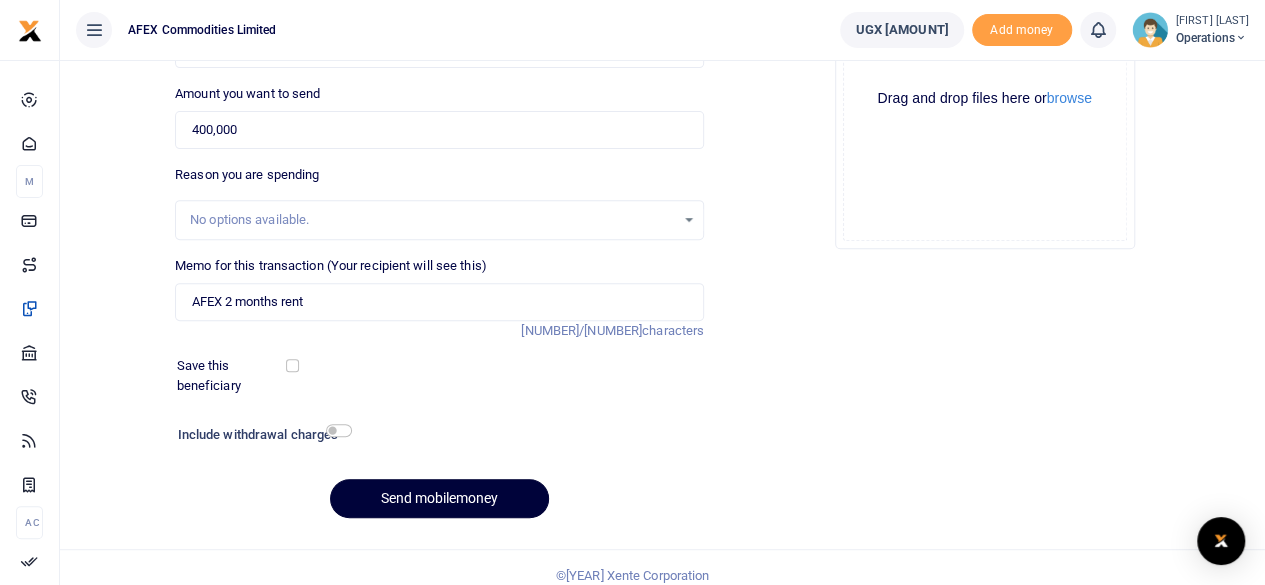 click on "Send mobilemoney" at bounding box center [439, 498] 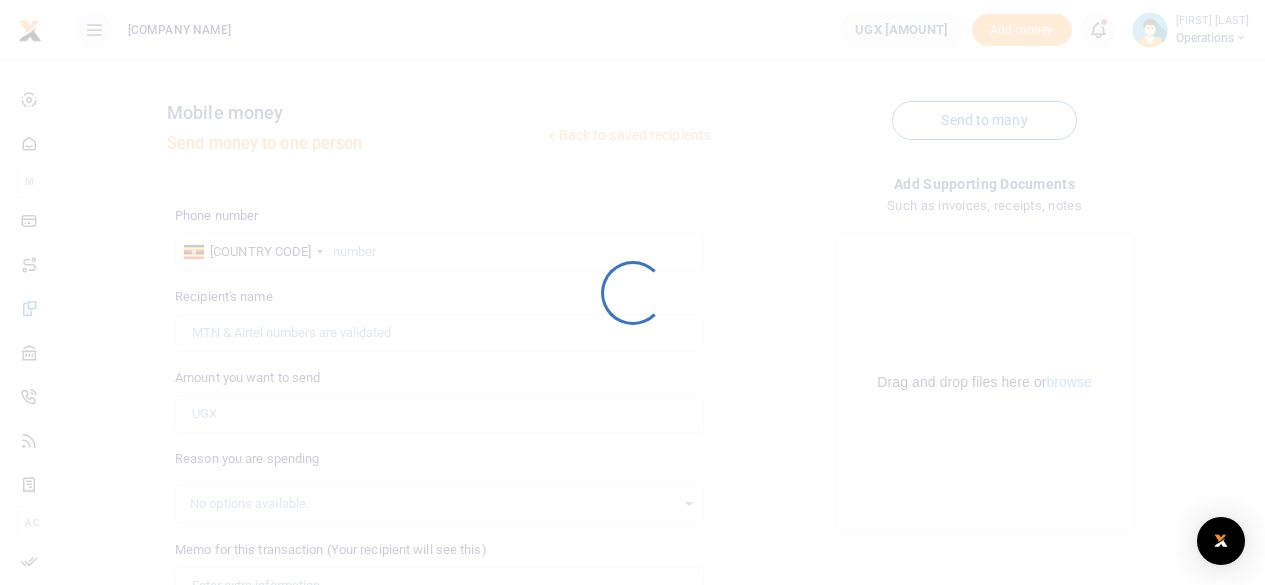 scroll, scrollTop: 284, scrollLeft: 0, axis: vertical 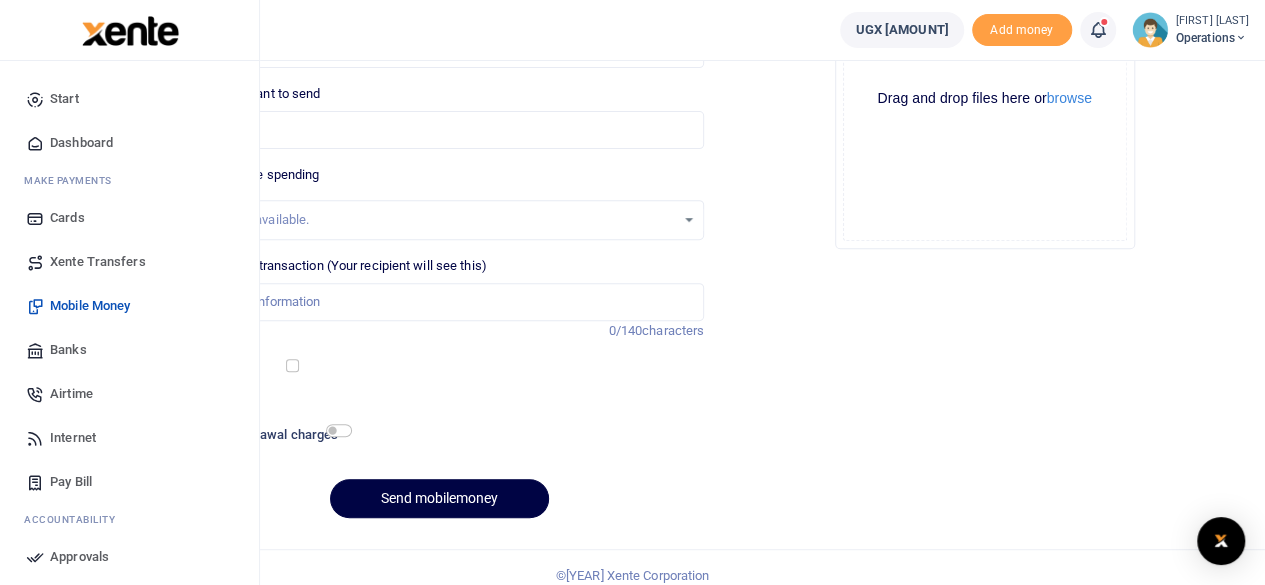 click on "Dashboard" at bounding box center [81, 143] 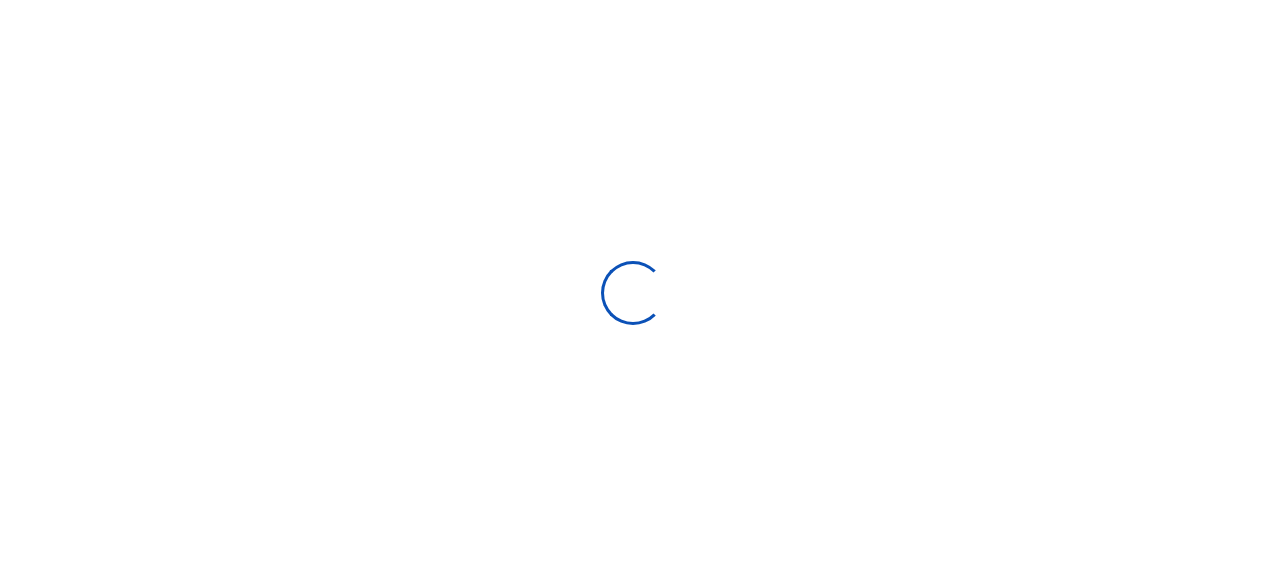 scroll, scrollTop: 0, scrollLeft: 0, axis: both 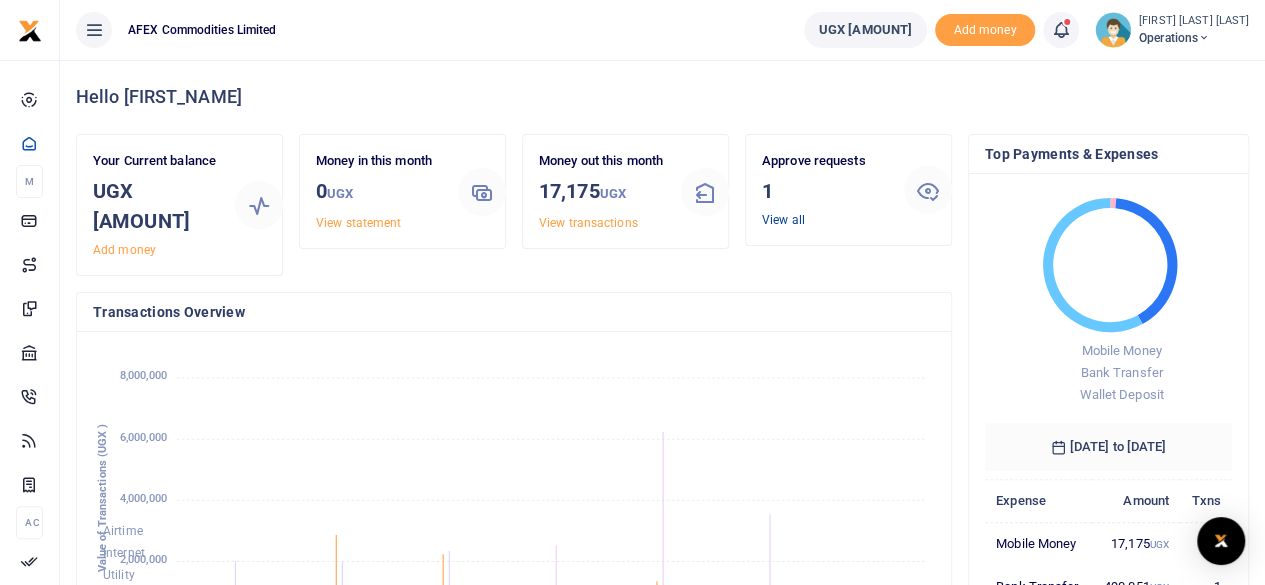 click on "View all" at bounding box center (783, 220) 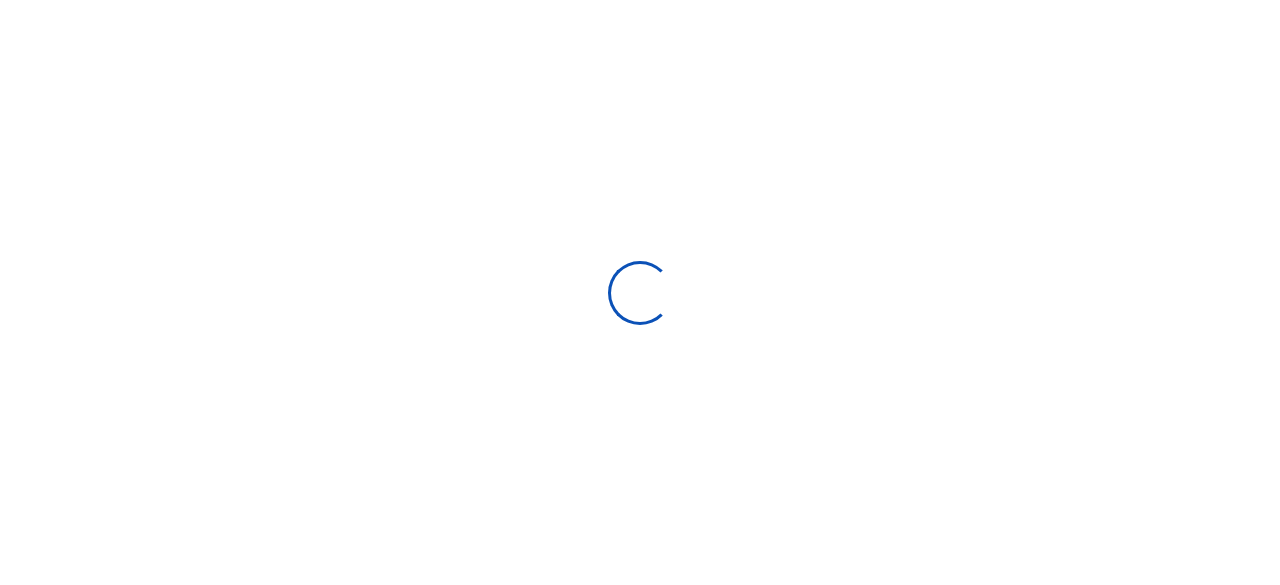 scroll, scrollTop: 0, scrollLeft: 0, axis: both 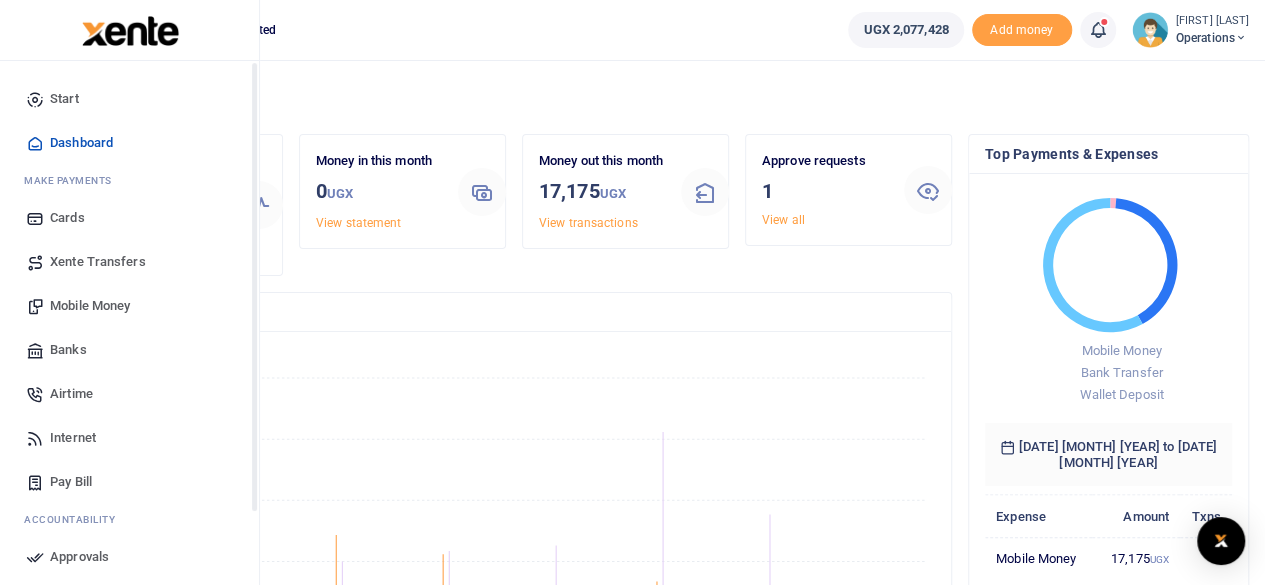 click on "Mobile Money" at bounding box center [90, 306] 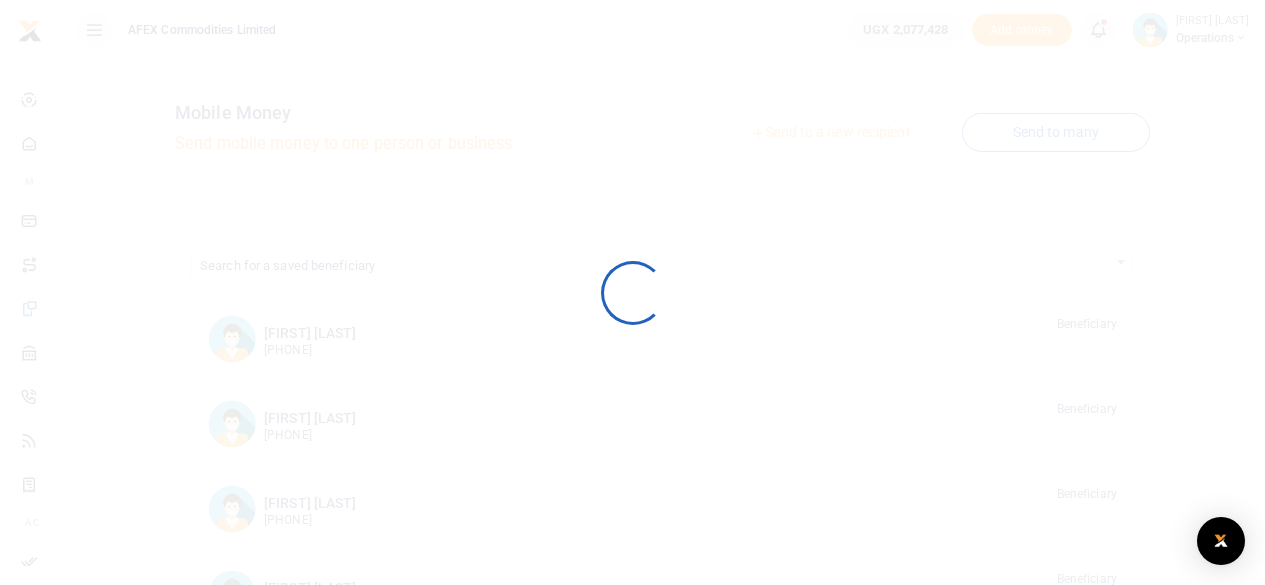 scroll, scrollTop: 0, scrollLeft: 0, axis: both 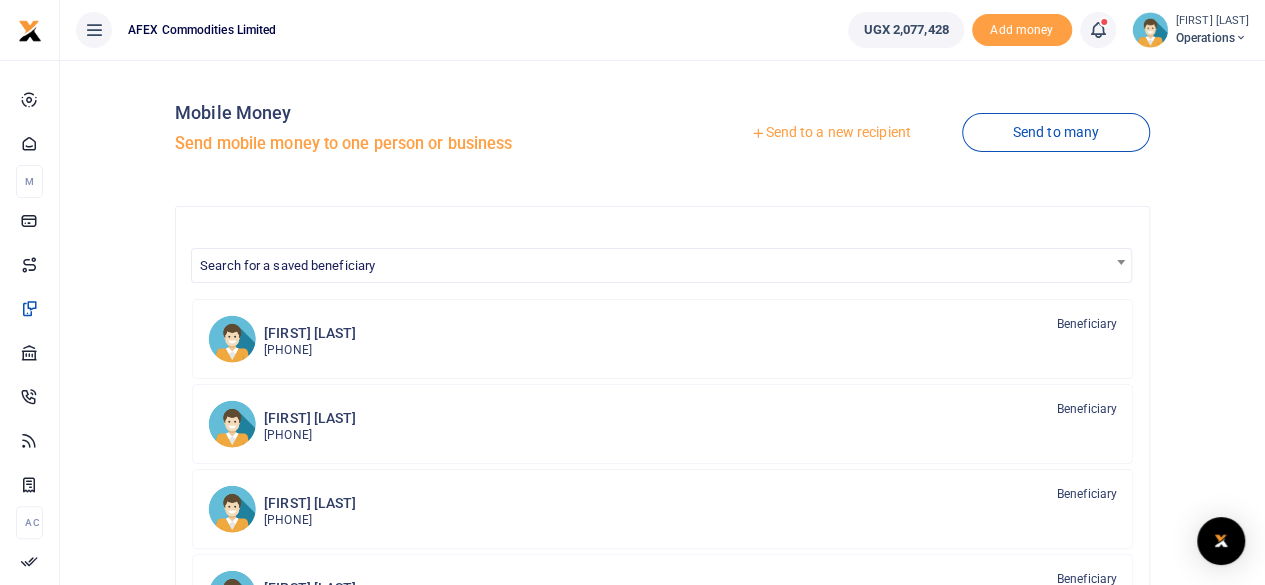 click on "Send to a new recipient" at bounding box center (830, 133) 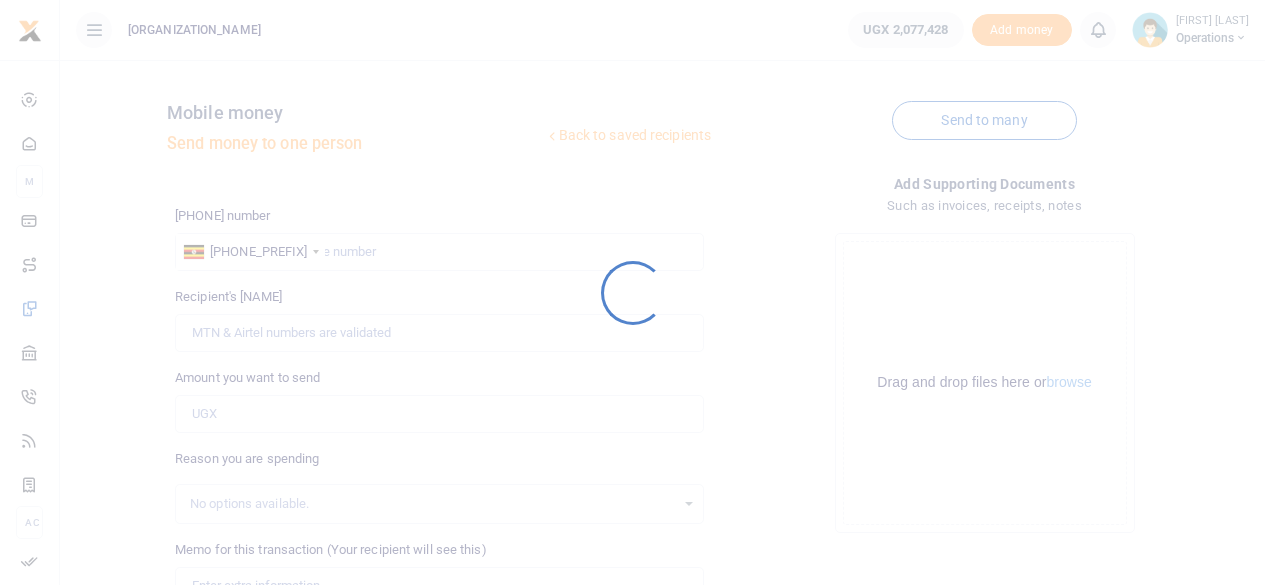 scroll, scrollTop: 0, scrollLeft: 0, axis: both 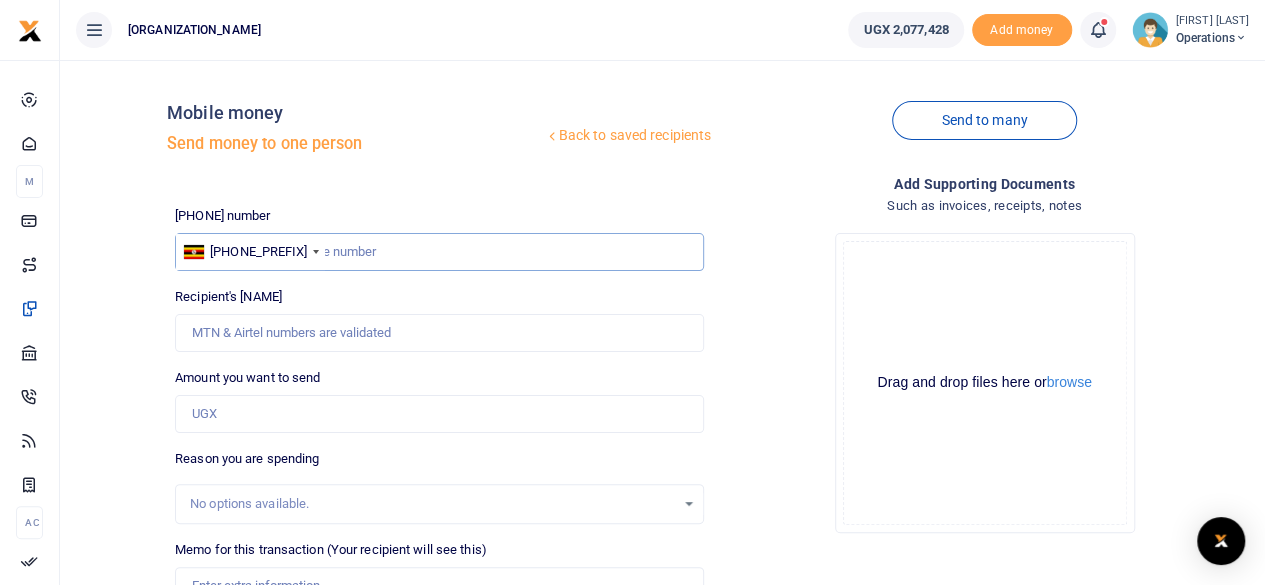 click at bounding box center [439, 252] 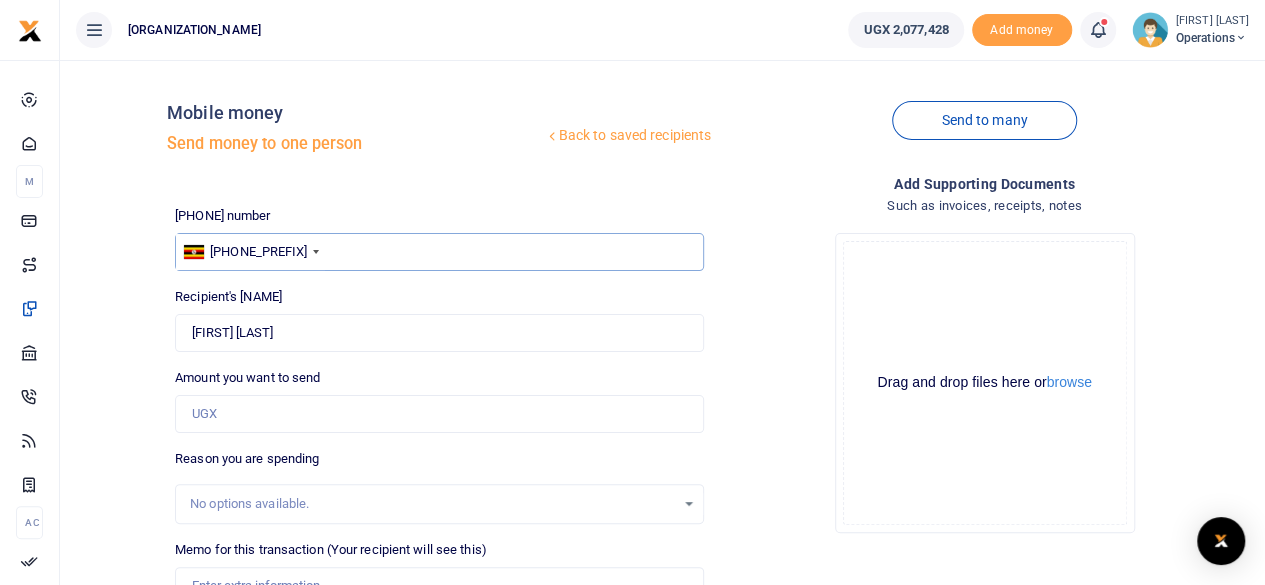 type on "786078879" 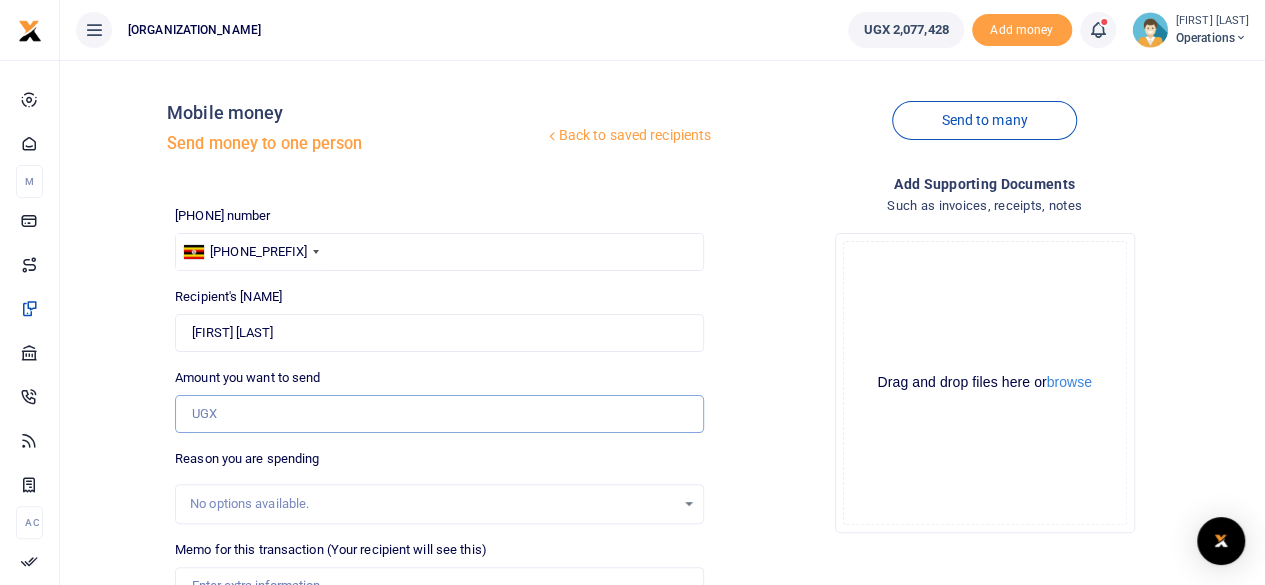 click on "Amount you want to send" at bounding box center [439, 414] 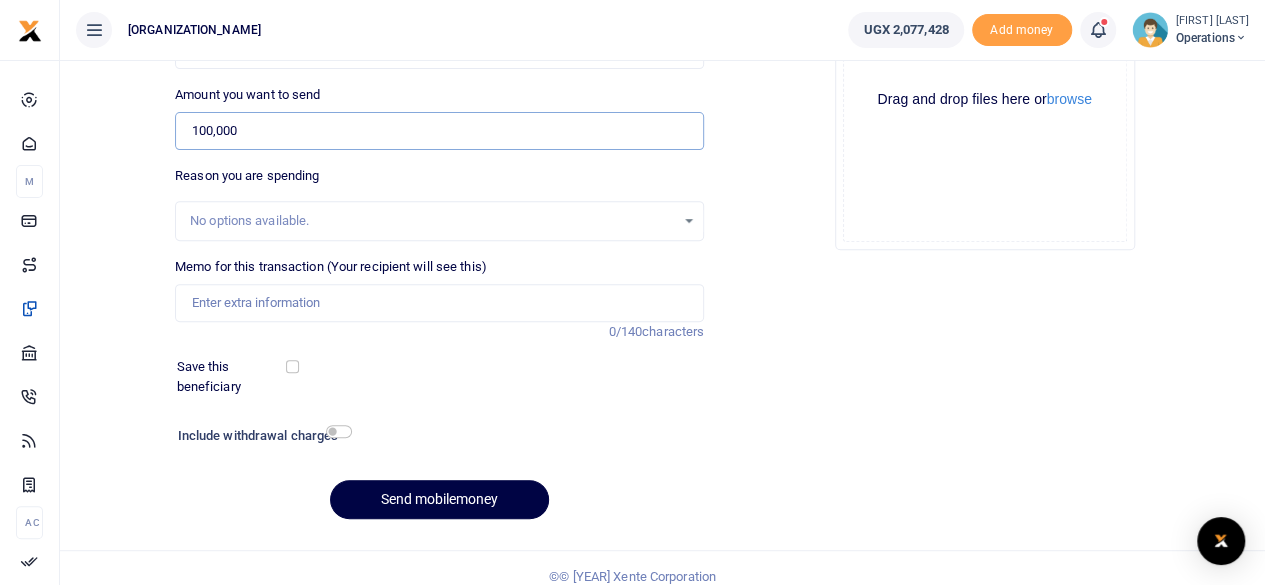 scroll, scrollTop: 298, scrollLeft: 0, axis: vertical 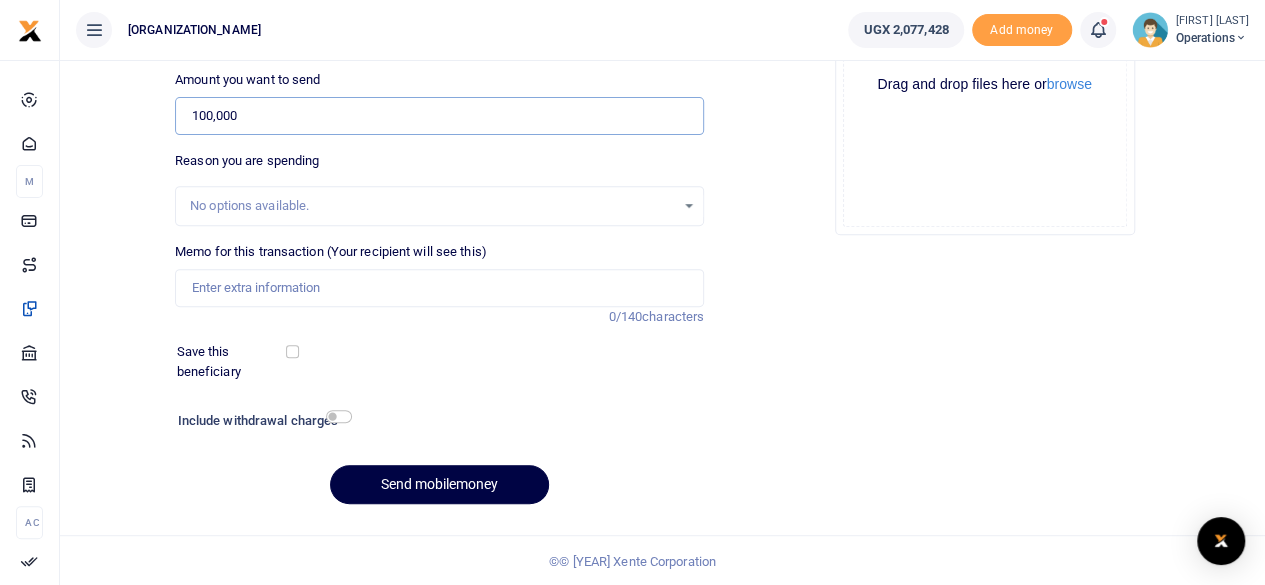 type on "100,000" 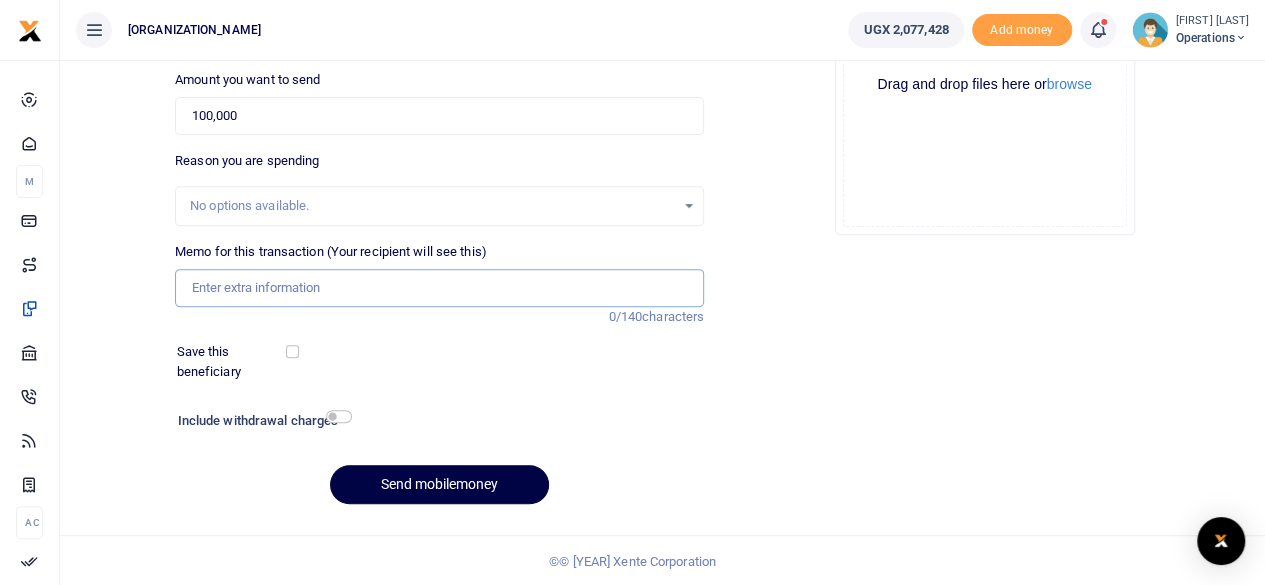 click on "Memo for this transaction (Your recipient will see this)" at bounding box center (439, 288) 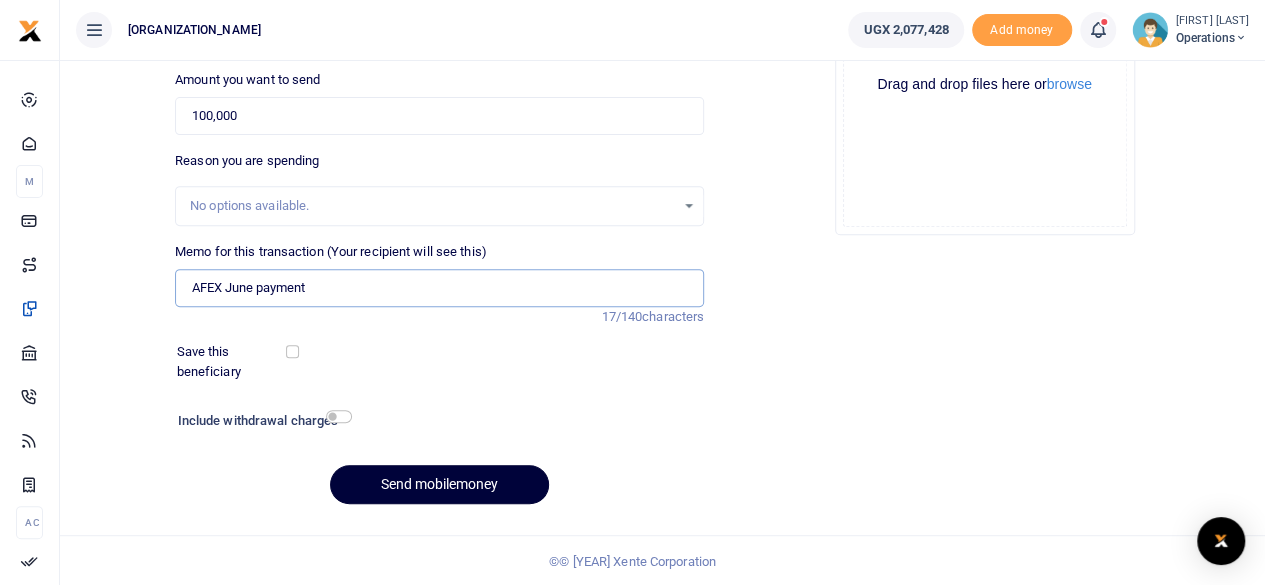 type on "AFEX June payment" 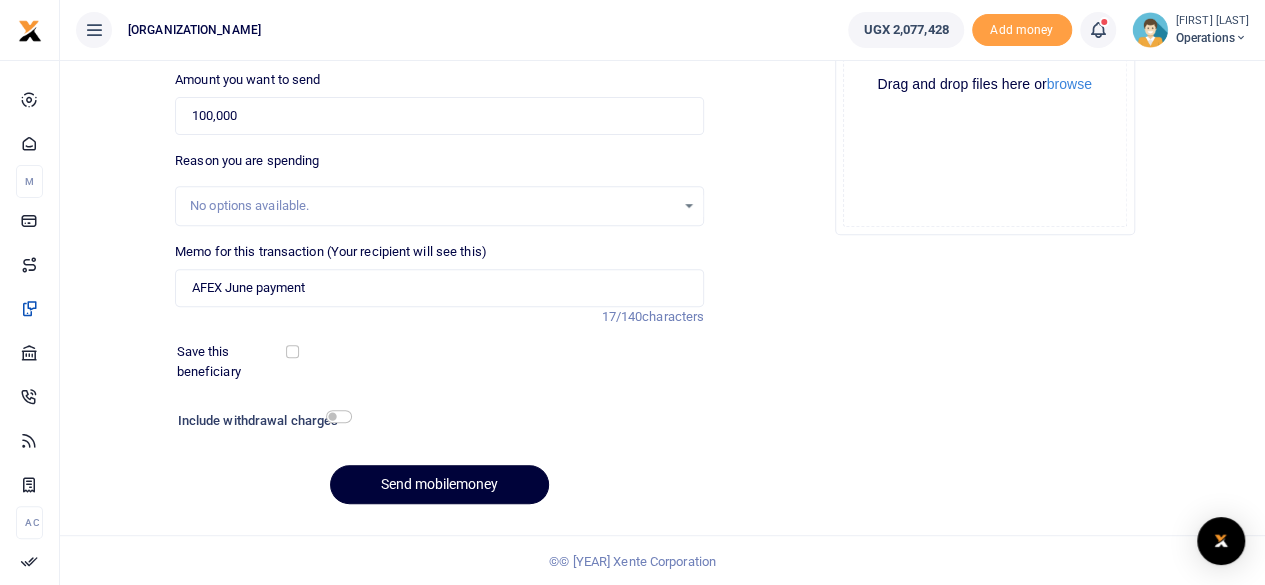 click on "Send mobilemoney" at bounding box center (439, 484) 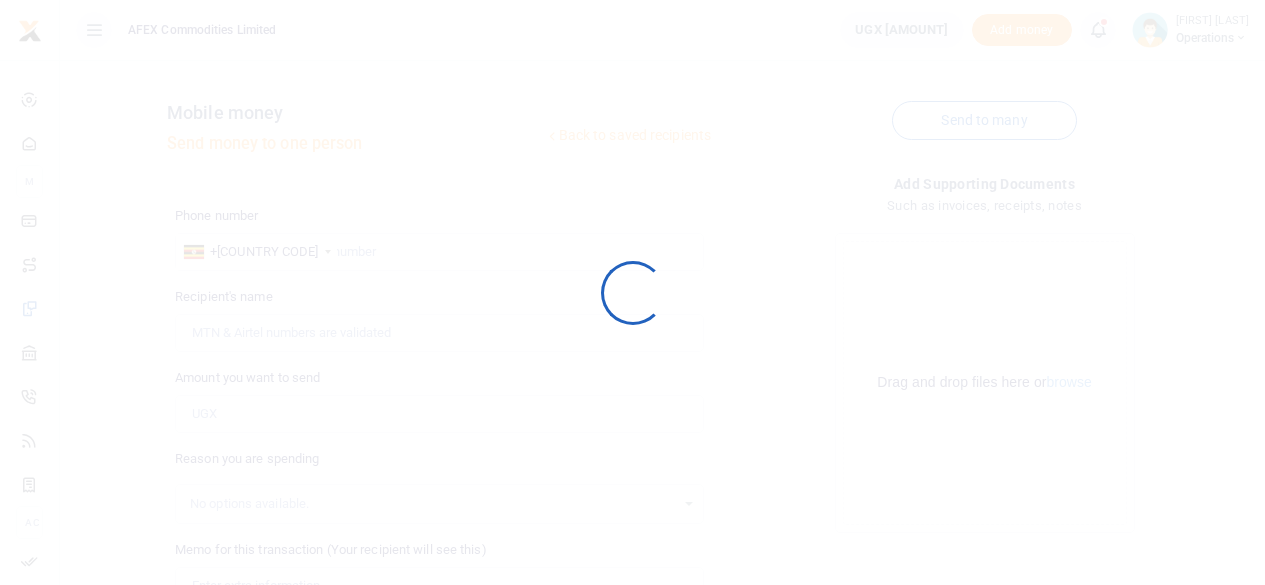 scroll, scrollTop: 297, scrollLeft: 0, axis: vertical 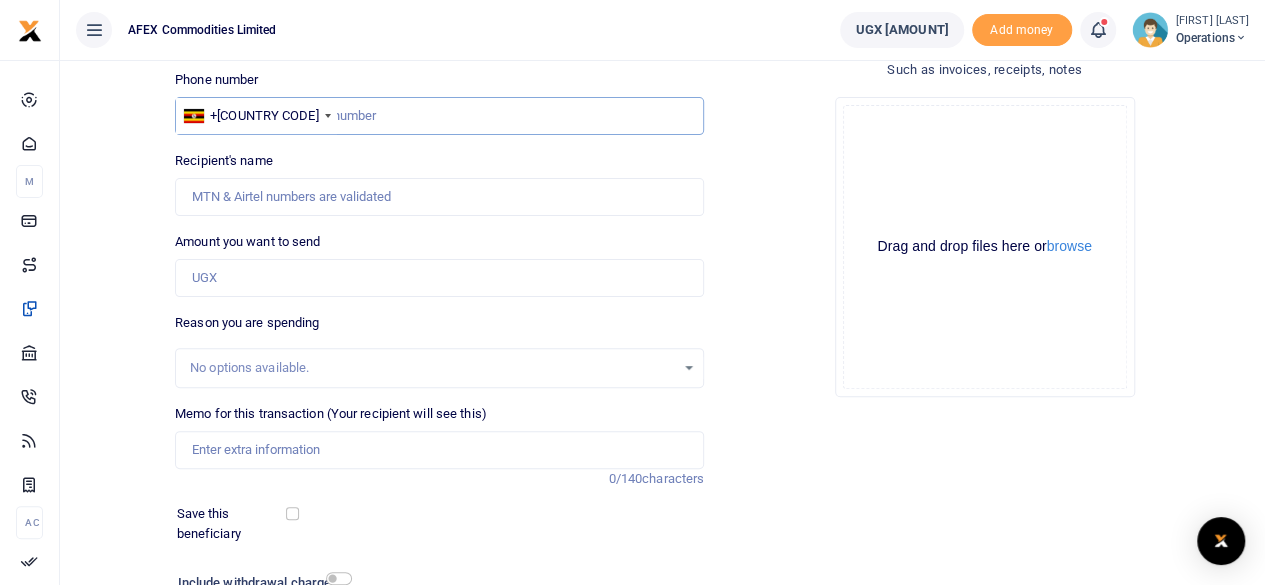 click at bounding box center [439, 116] 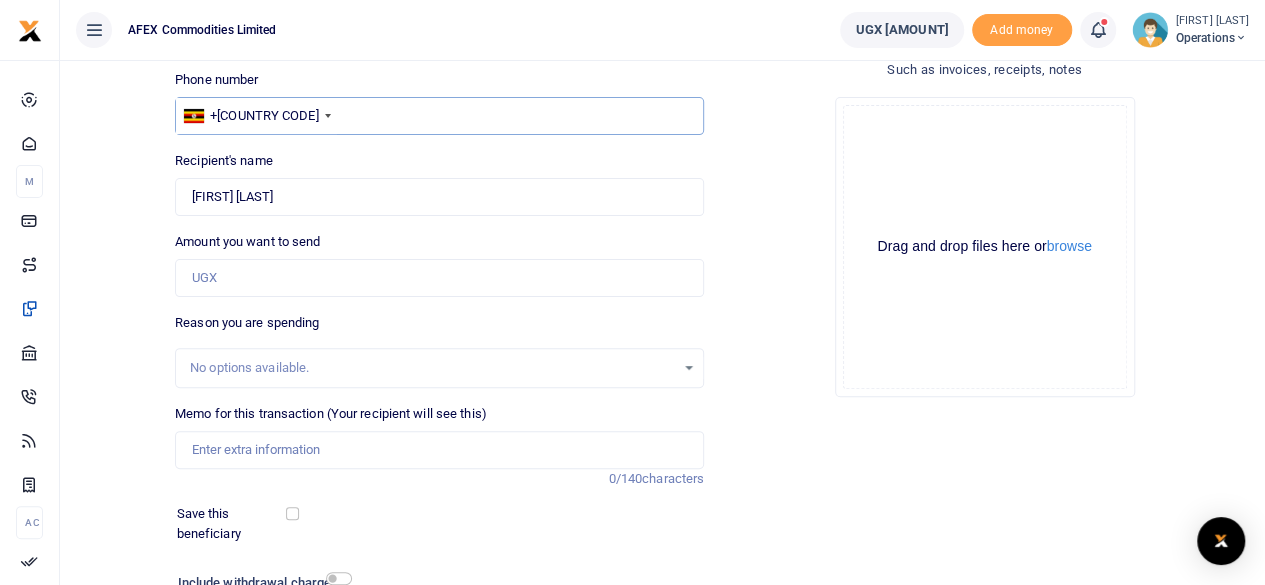 type on "785472921" 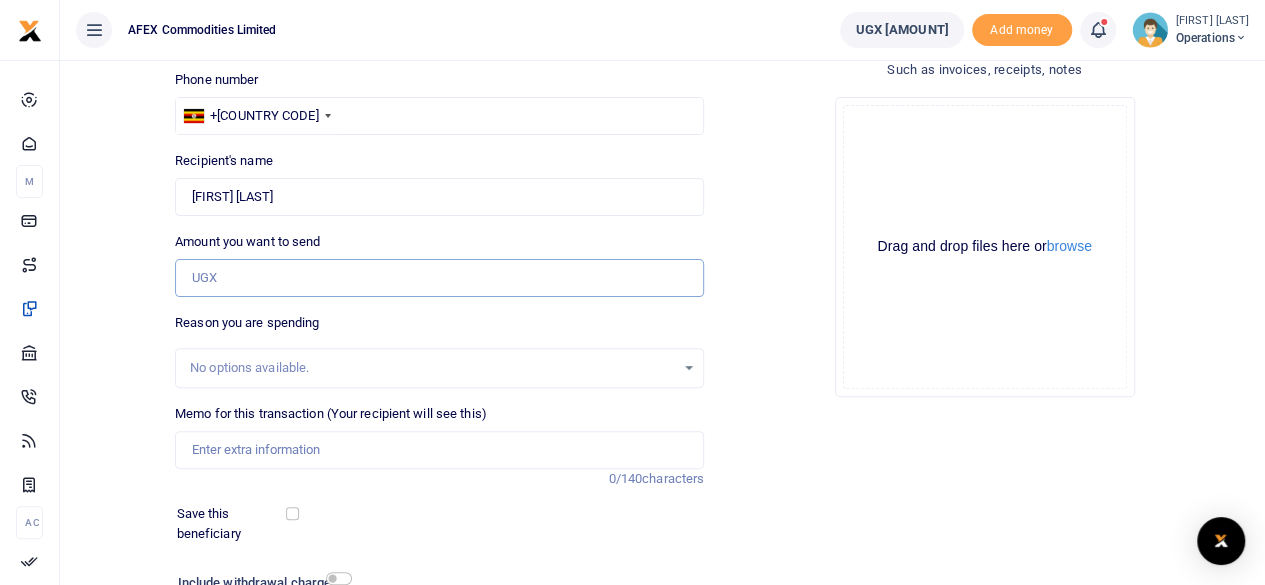 click on "Amount you want to send" at bounding box center [439, 278] 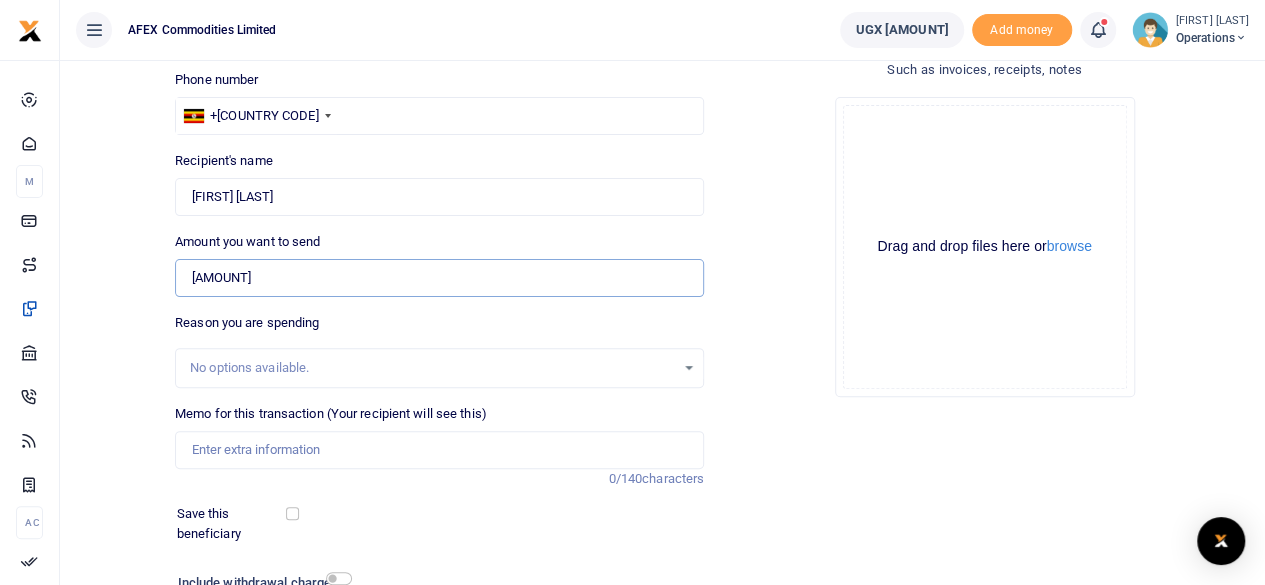 type on "200,000" 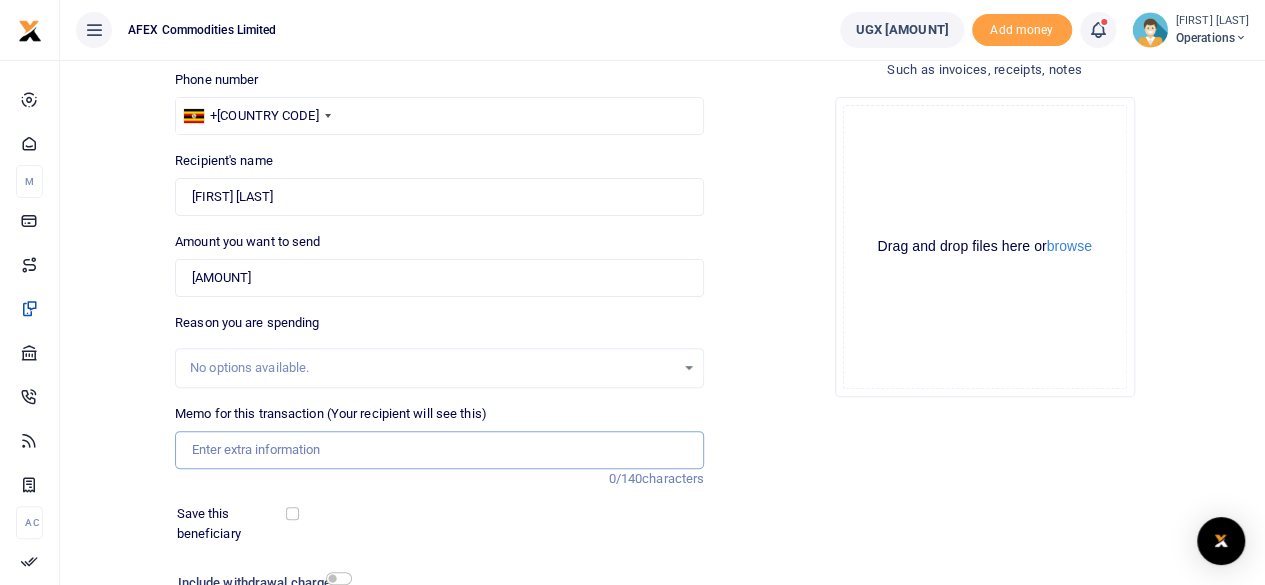 click on "Memo for this transaction (Your recipient will see this)" at bounding box center (439, 450) 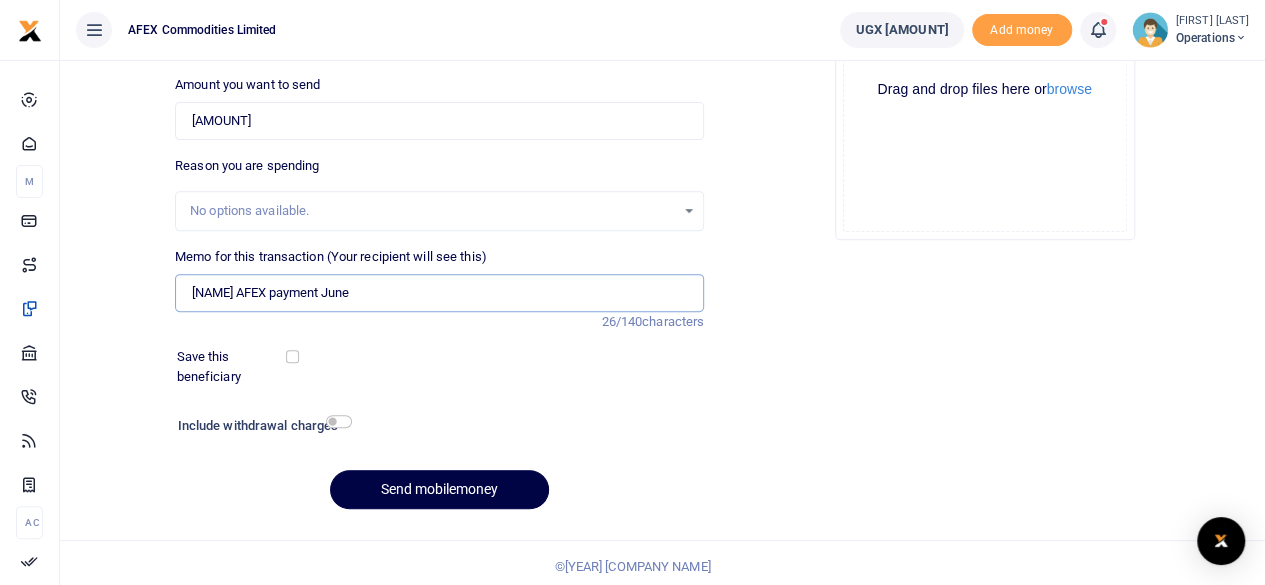 scroll, scrollTop: 298, scrollLeft: 0, axis: vertical 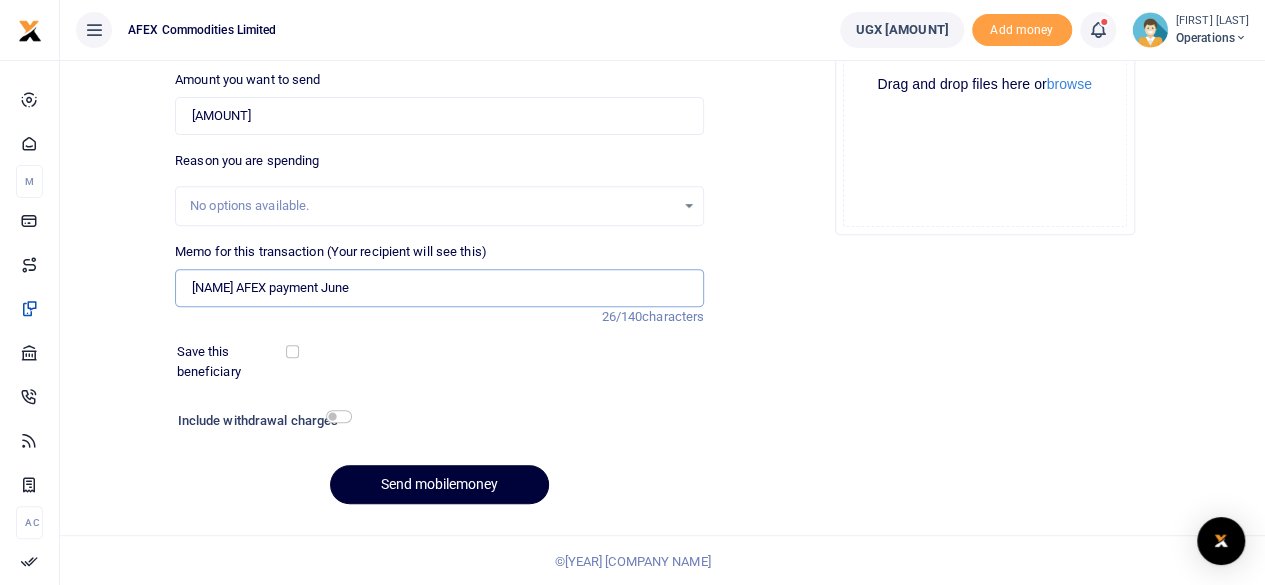 type on "Matiansi AFEX payment June" 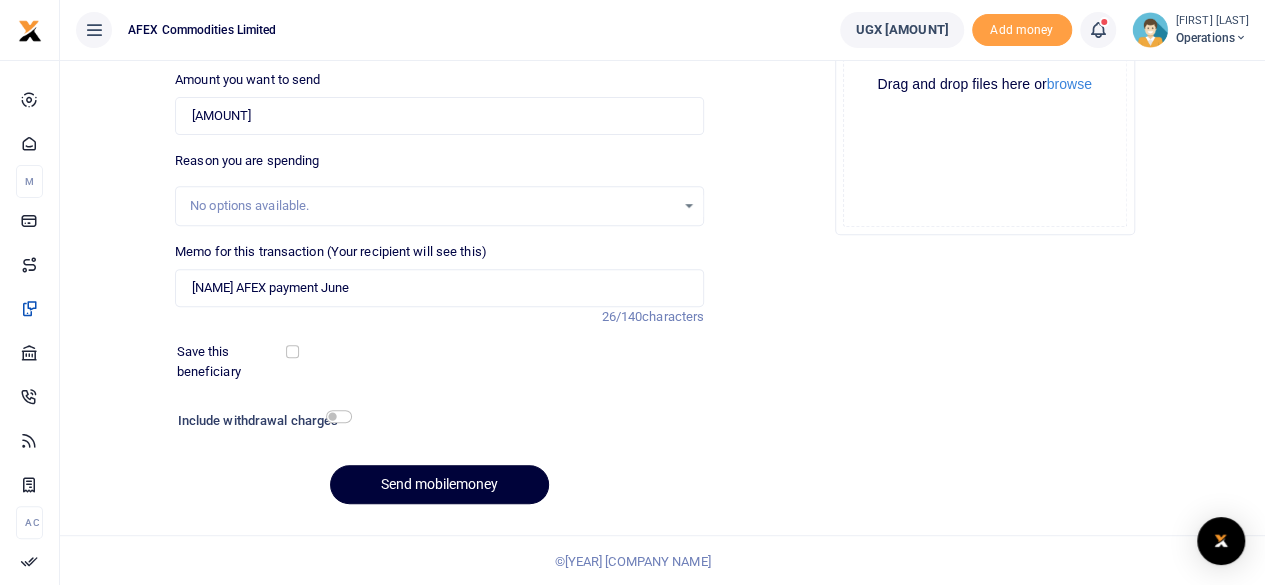 click on "Send mobilemoney" at bounding box center (439, 484) 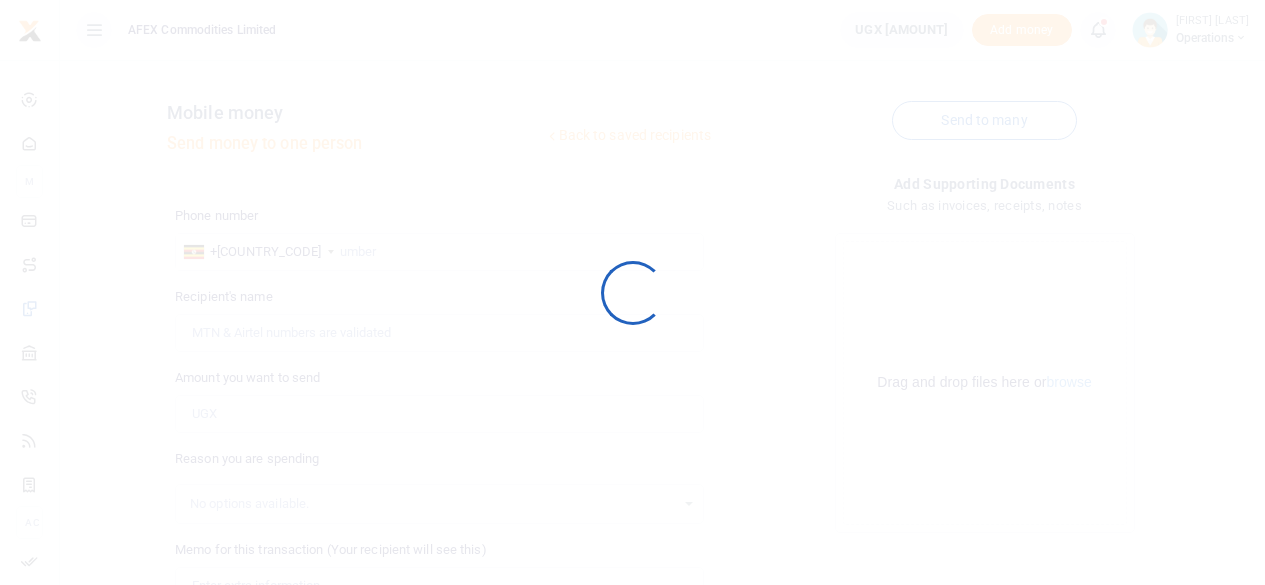 scroll, scrollTop: 297, scrollLeft: 0, axis: vertical 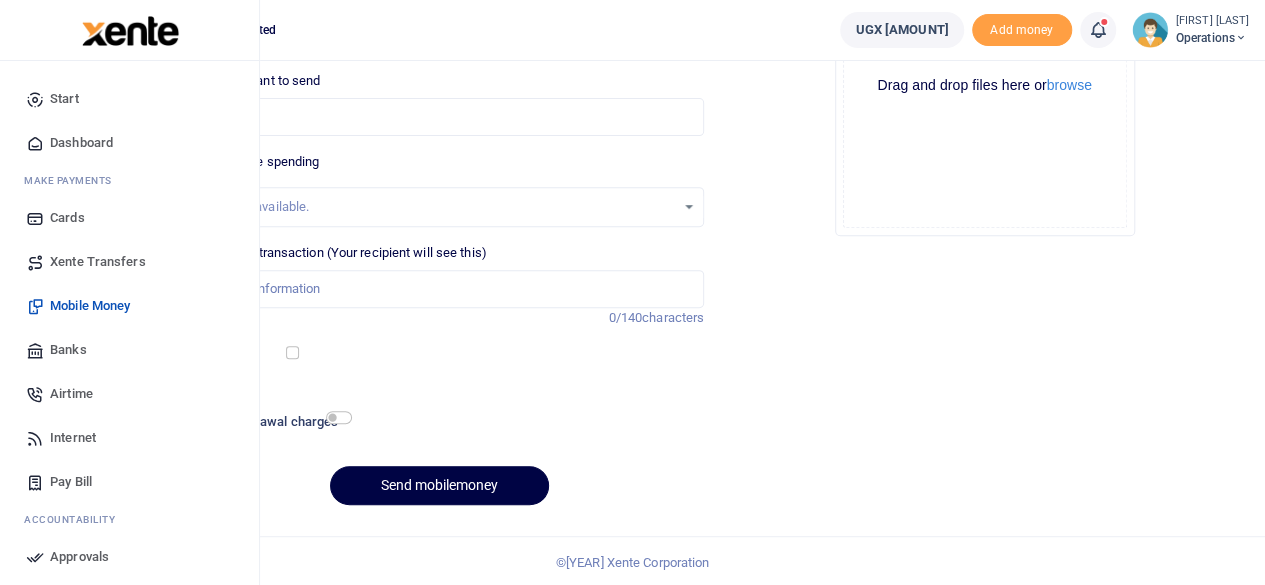 click on "Dashboard" at bounding box center [81, 143] 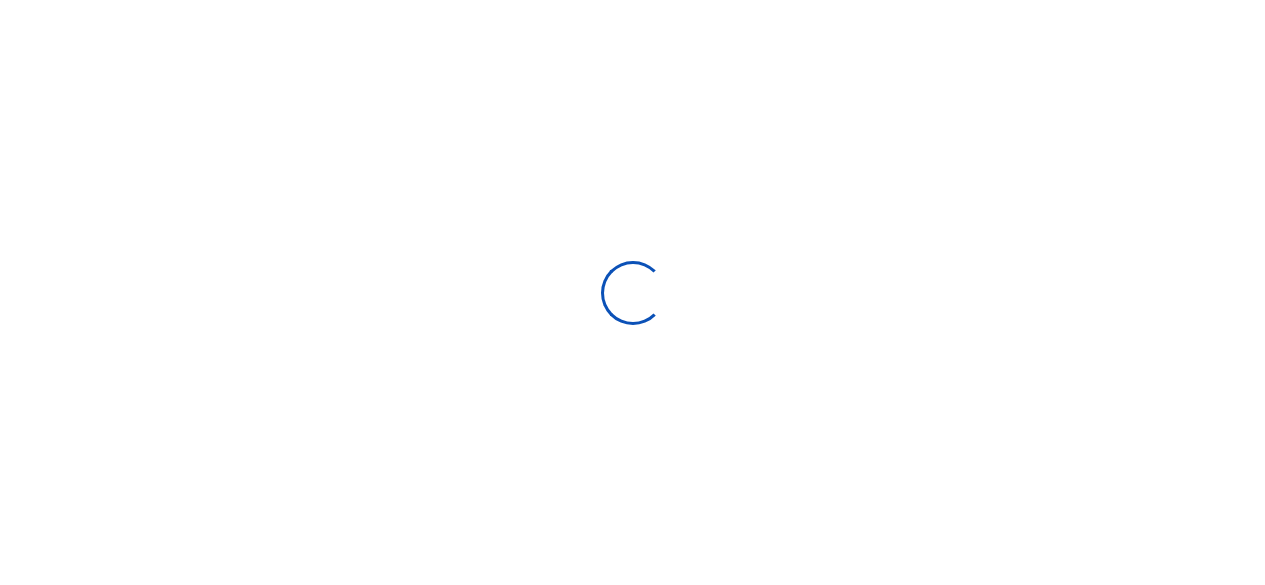 scroll, scrollTop: 0, scrollLeft: 0, axis: both 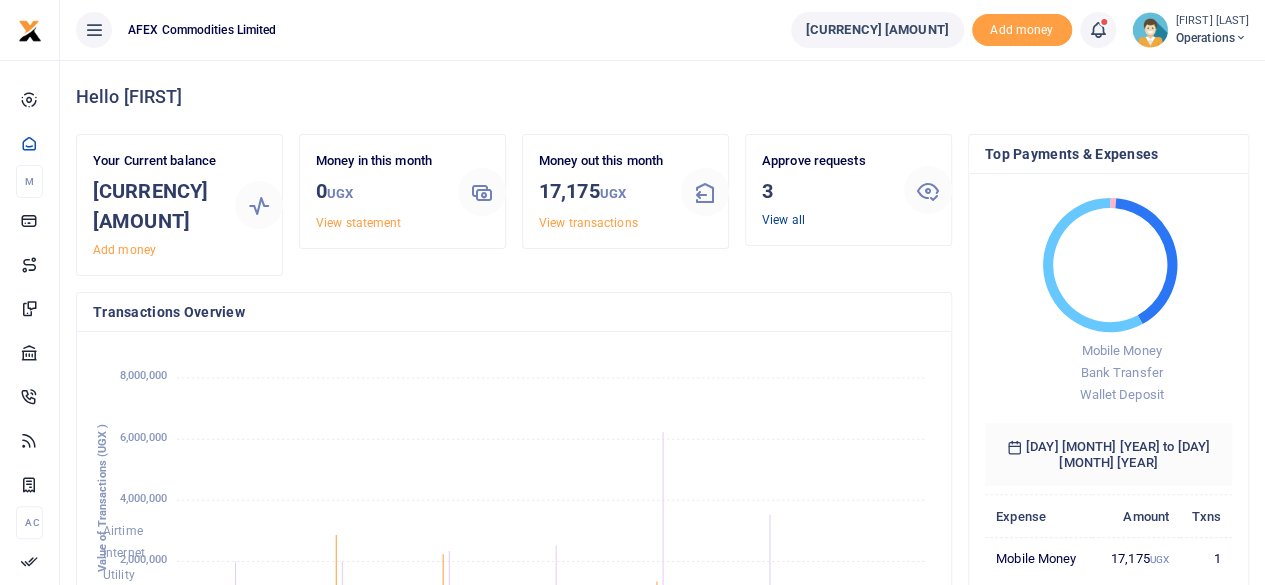 click on "View all" at bounding box center [783, 220] 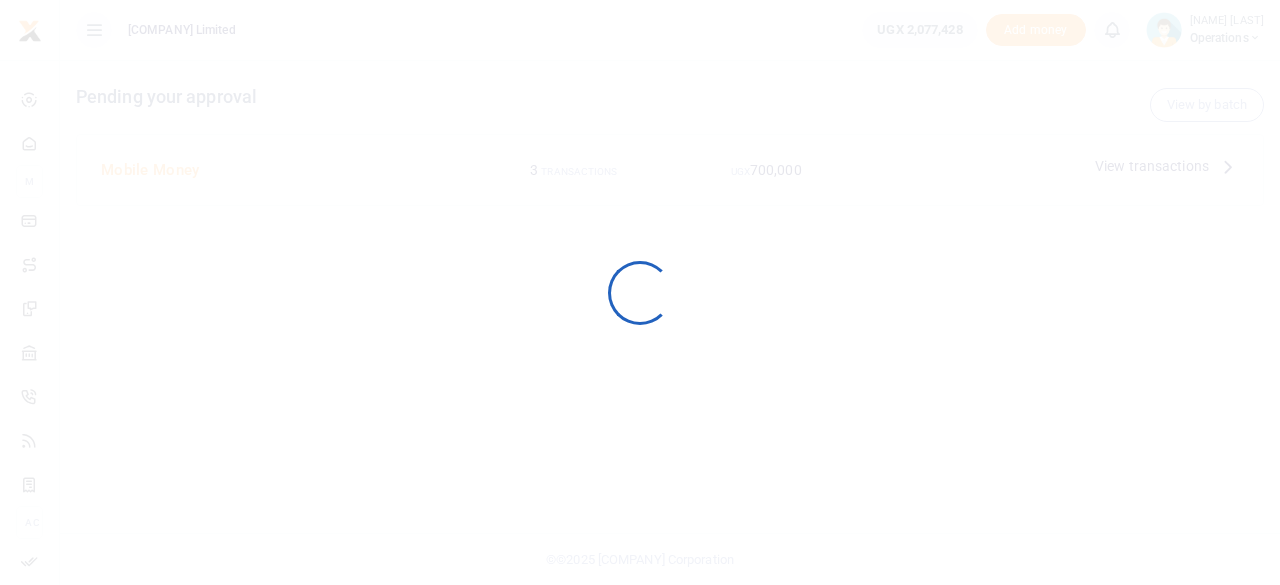 scroll, scrollTop: 0, scrollLeft: 0, axis: both 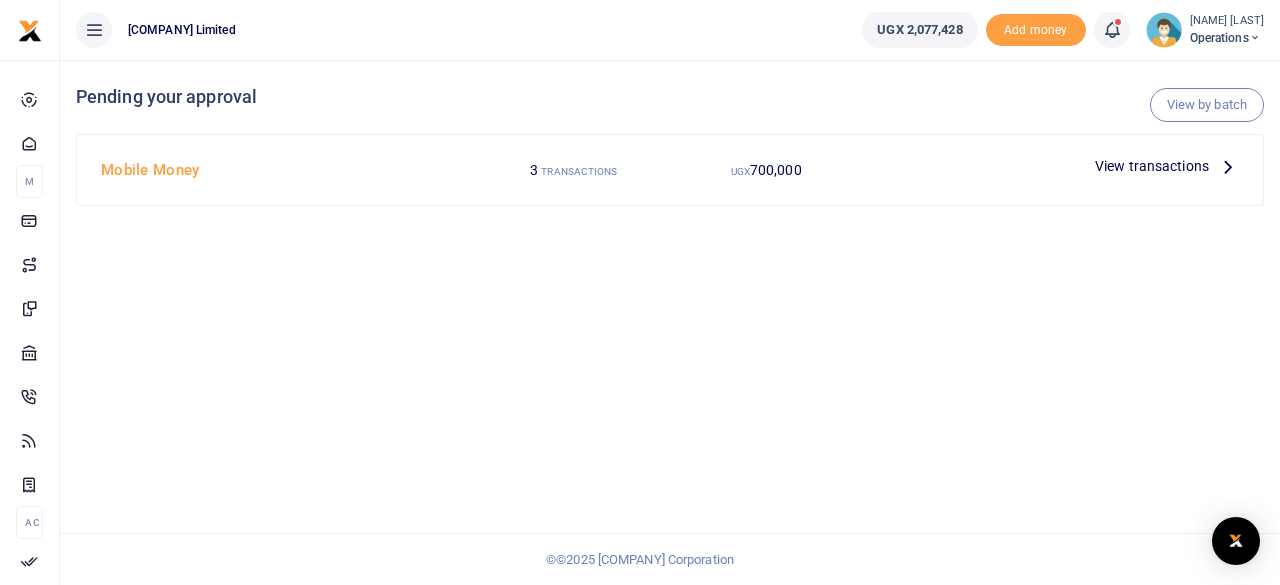 click on "View transactions" at bounding box center (1152, 166) 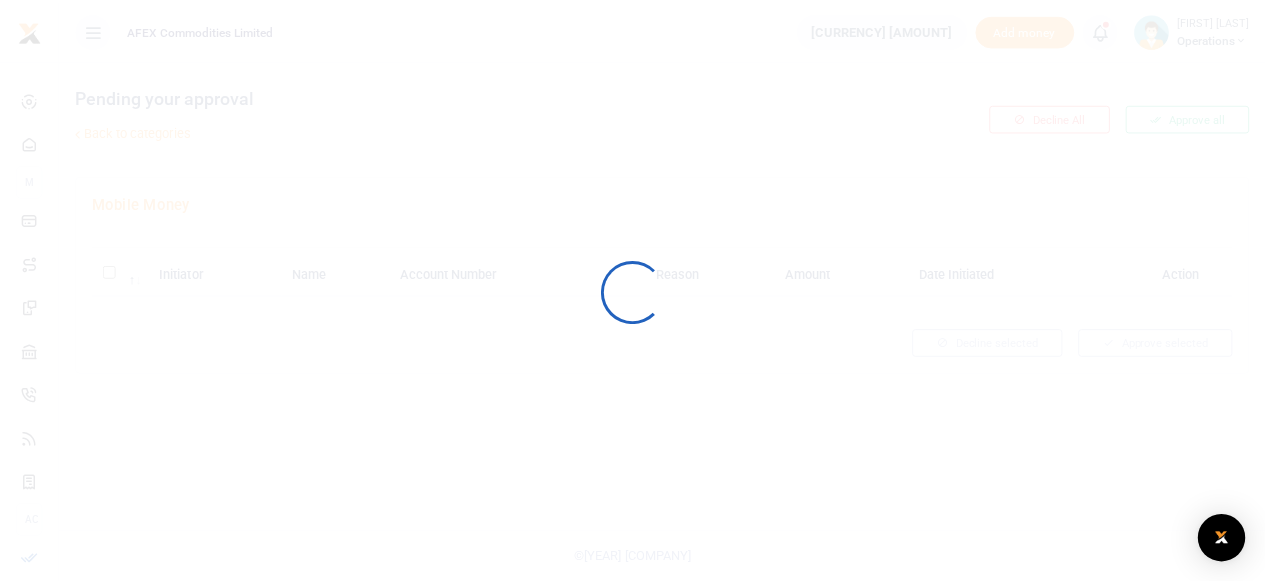 scroll, scrollTop: 0, scrollLeft: 0, axis: both 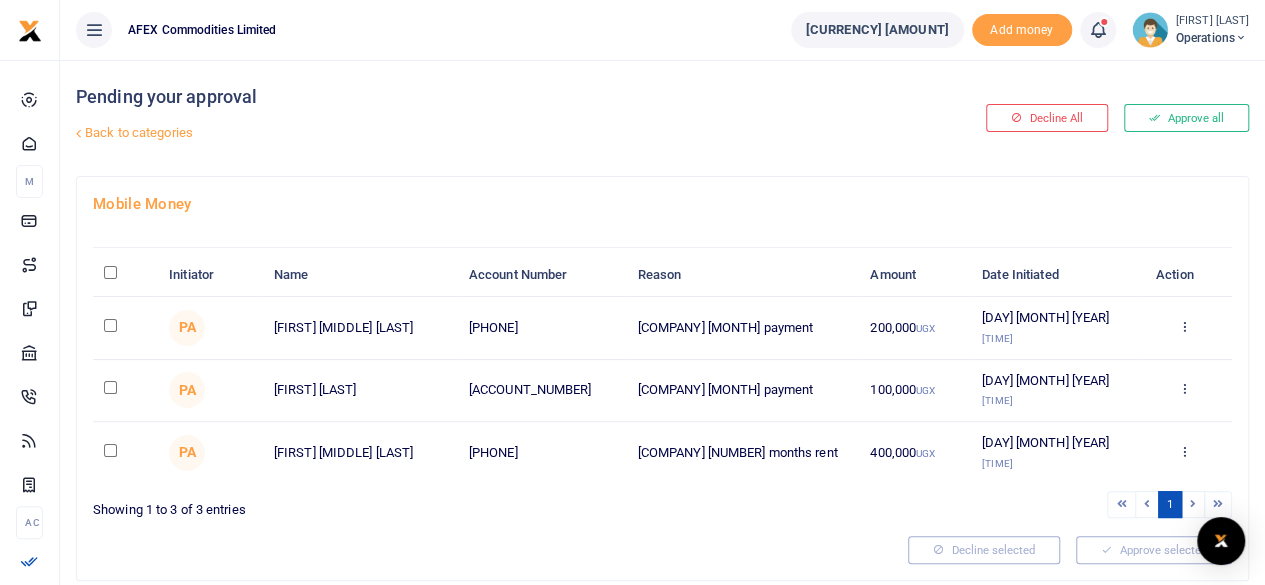click at bounding box center [110, 272] 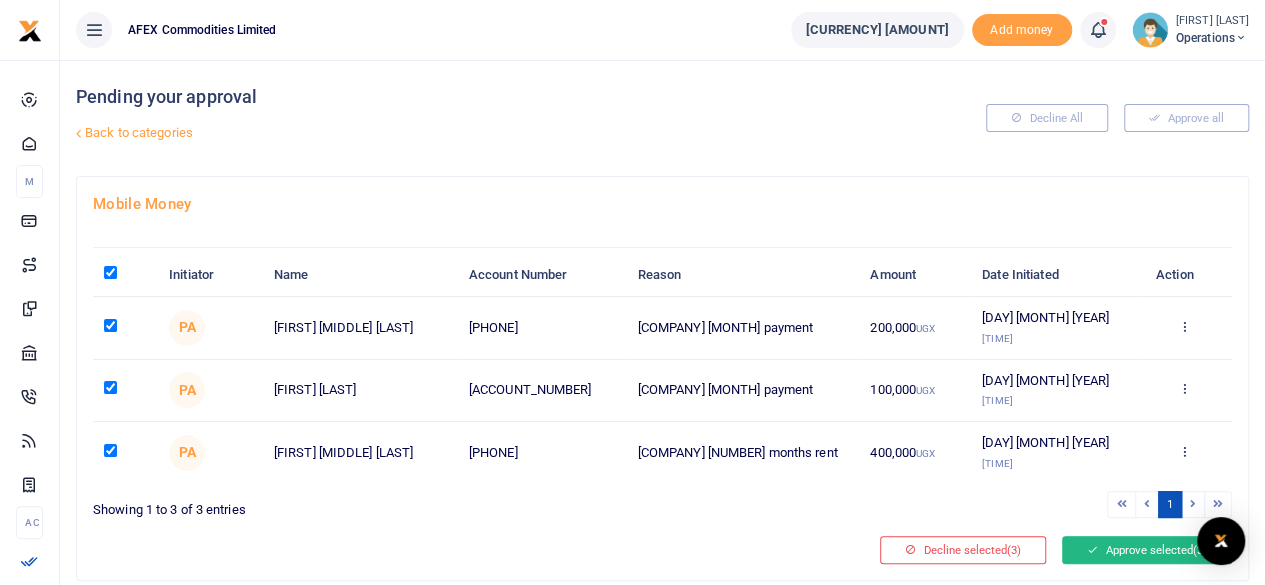 click on "Approve selected  (3)" at bounding box center [1147, 550] 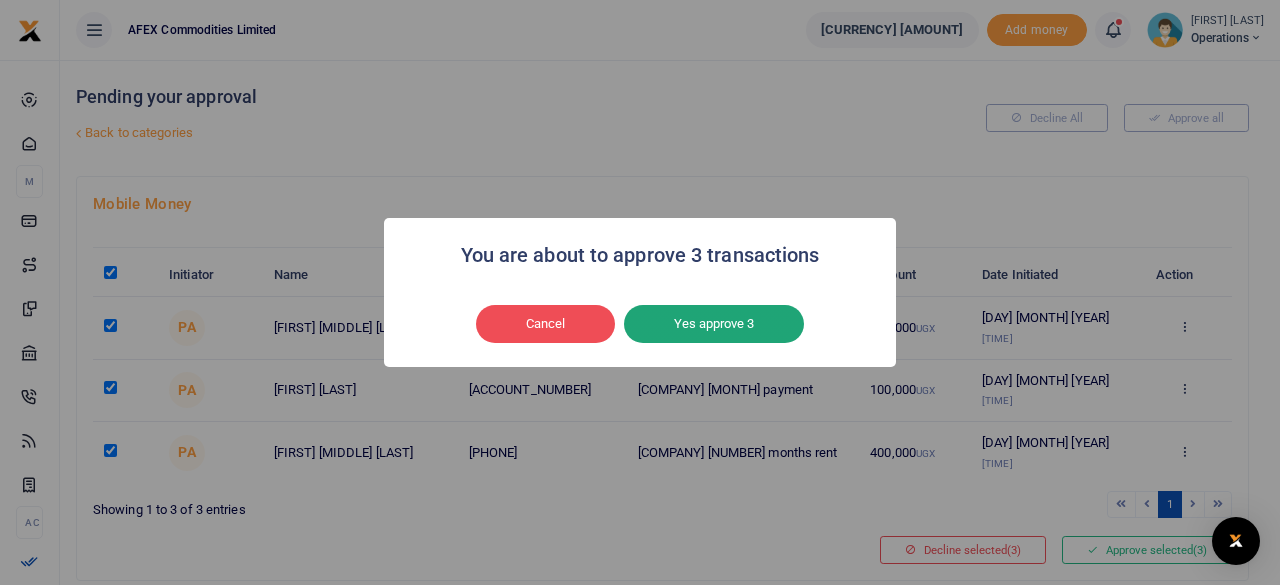 click on "Yes approve 3" at bounding box center [714, 324] 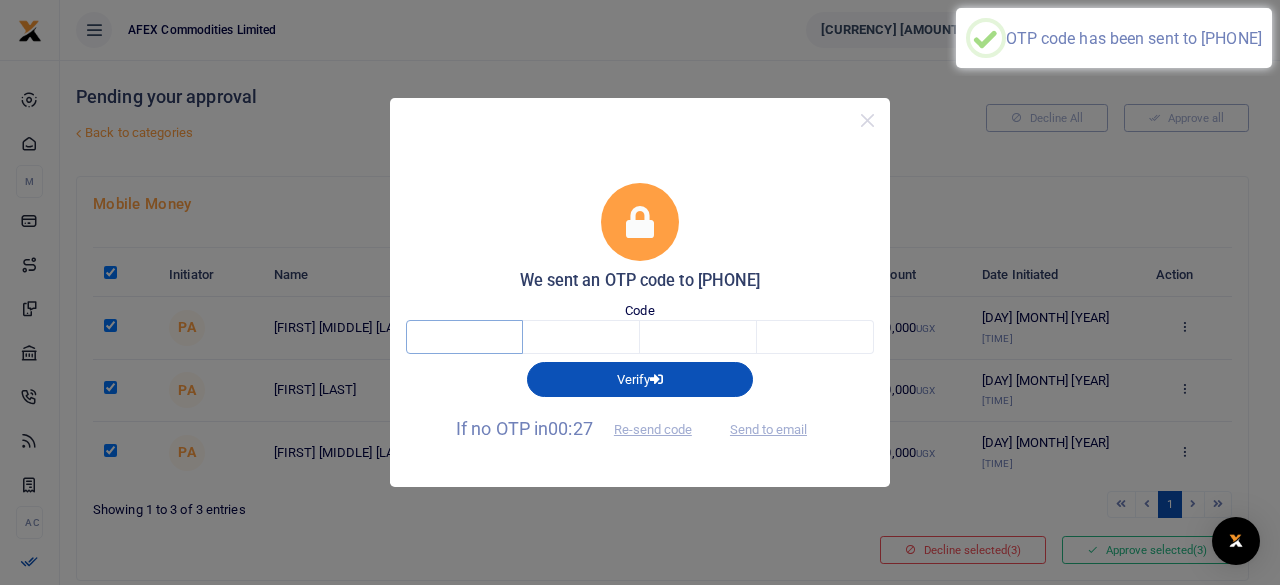 click at bounding box center (464, 337) 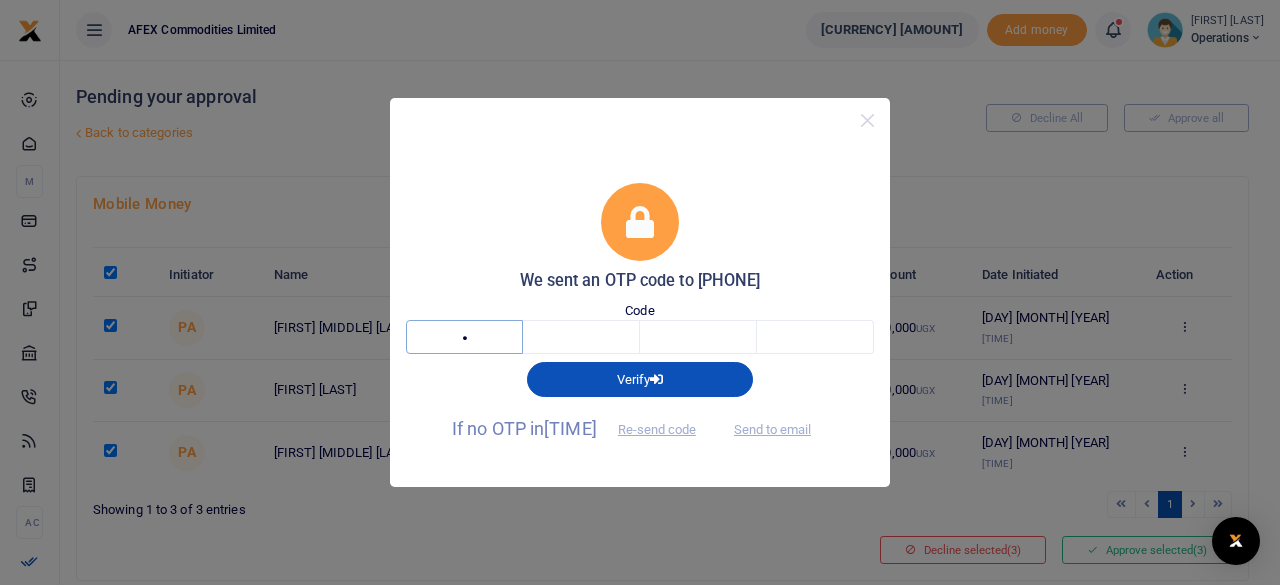 type on "5" 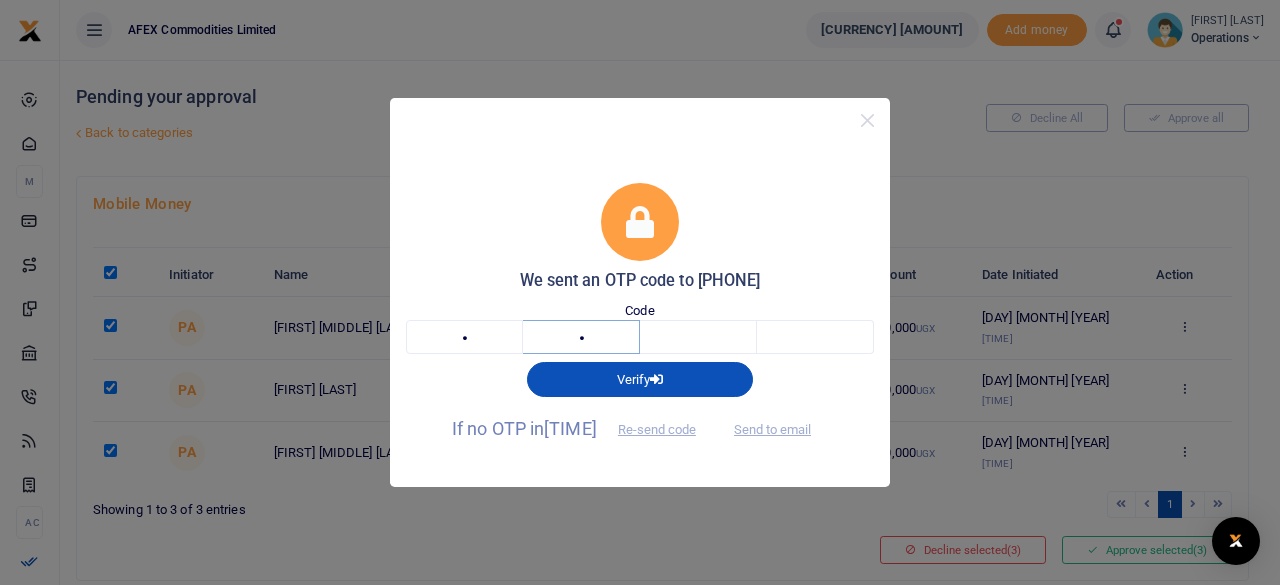 type on "6" 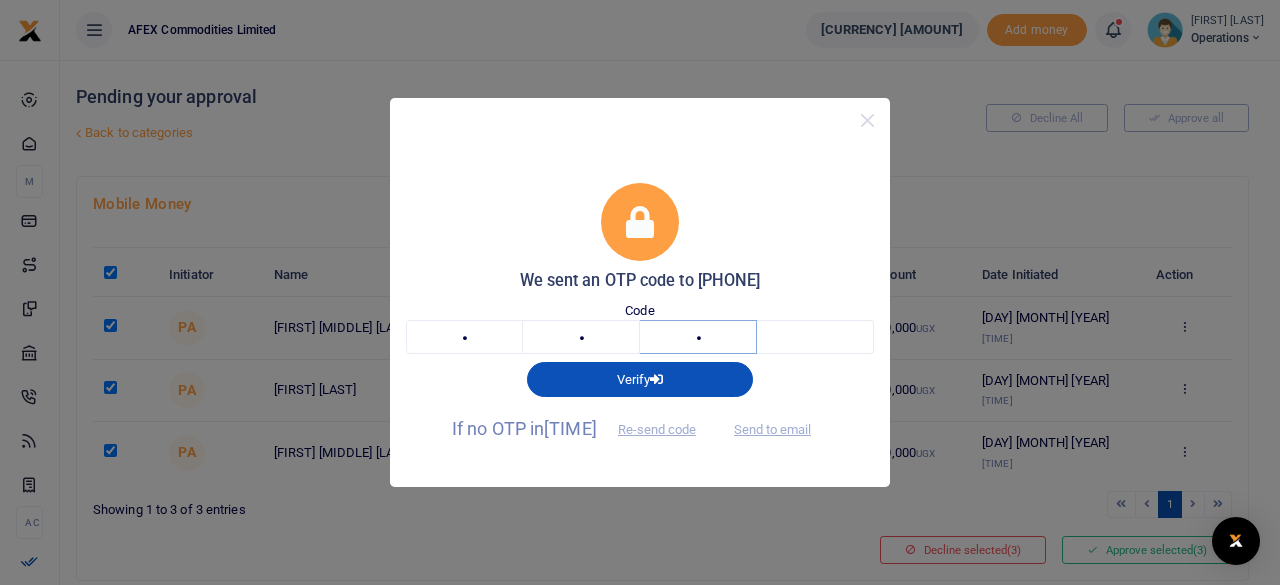 type on "1" 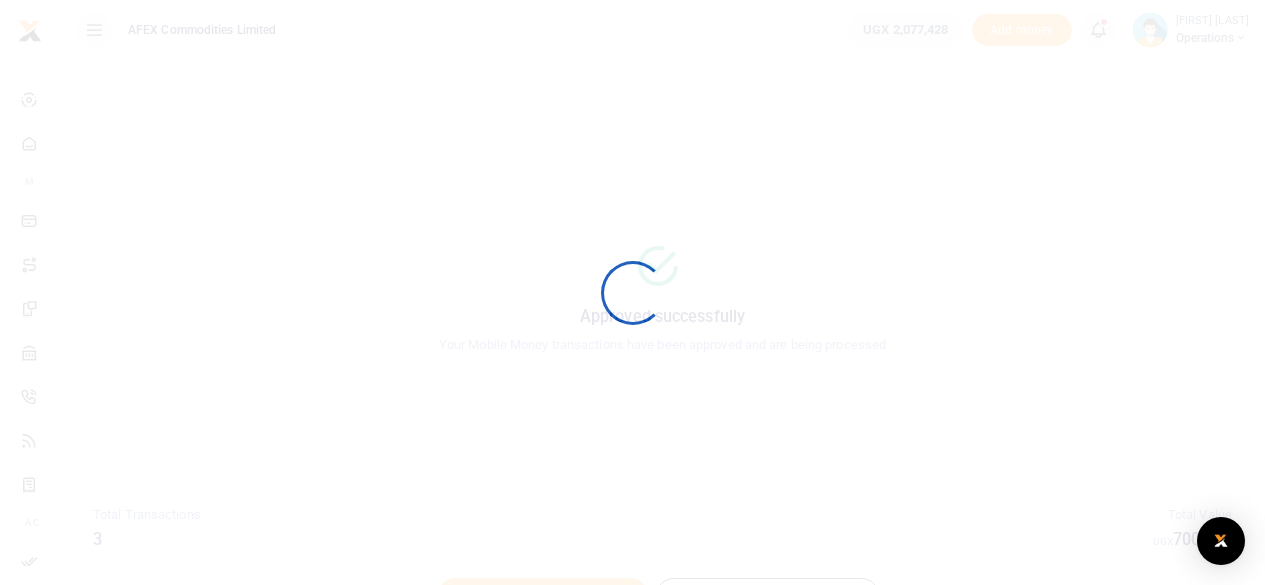 scroll, scrollTop: 0, scrollLeft: 0, axis: both 